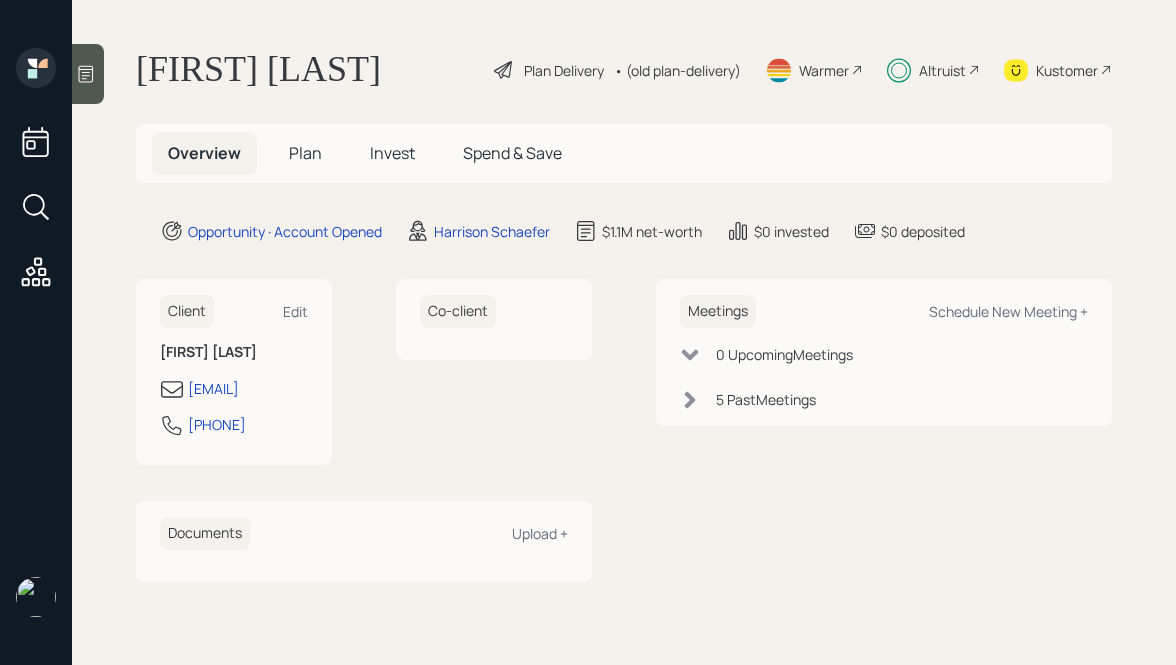 scroll, scrollTop: 0, scrollLeft: 0, axis: both 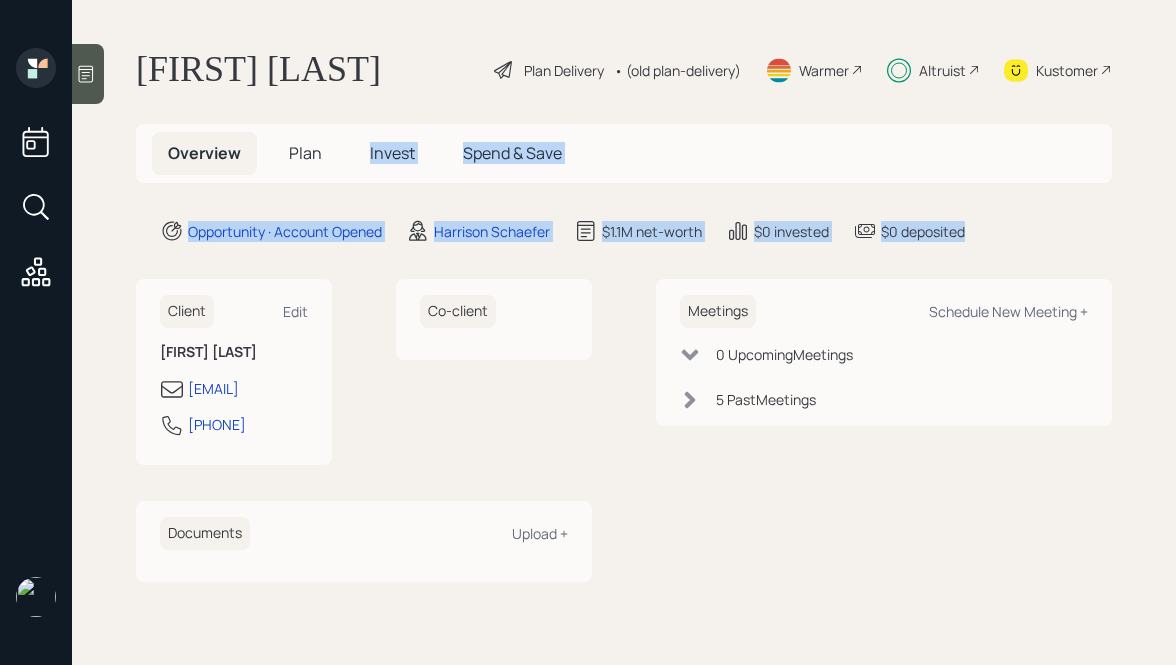 drag, startPoint x: 987, startPoint y: 235, endPoint x: 392, endPoint y: 95, distance: 611.2487 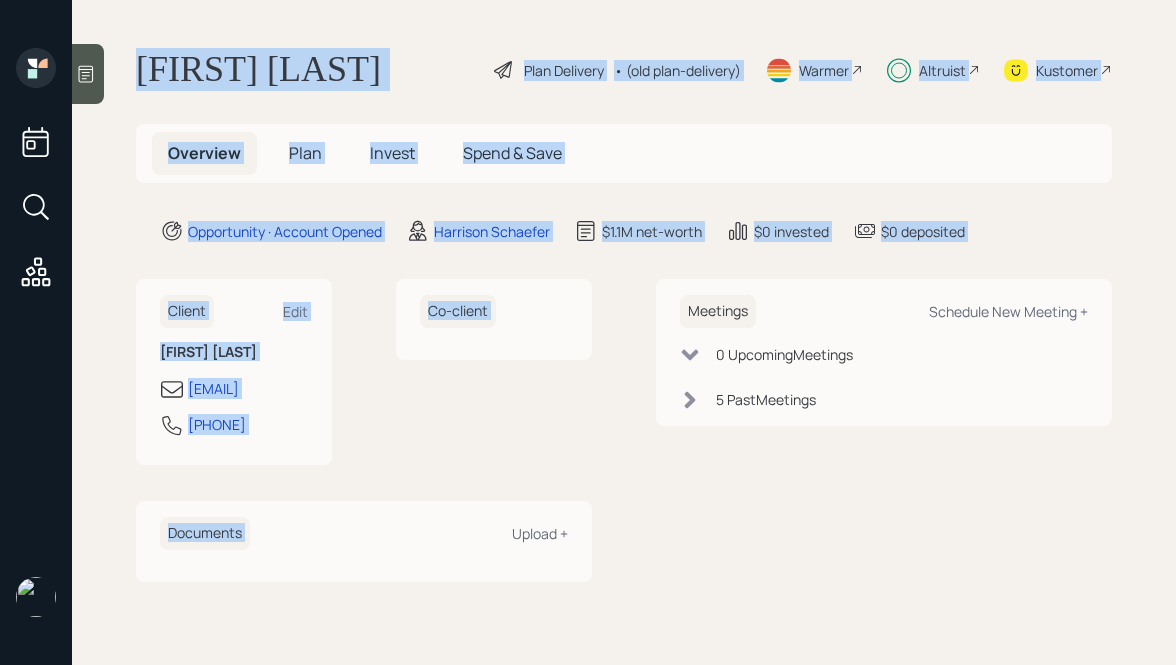 drag, startPoint x: 128, startPoint y: 62, endPoint x: 605, endPoint y: 508, distance: 653.0276 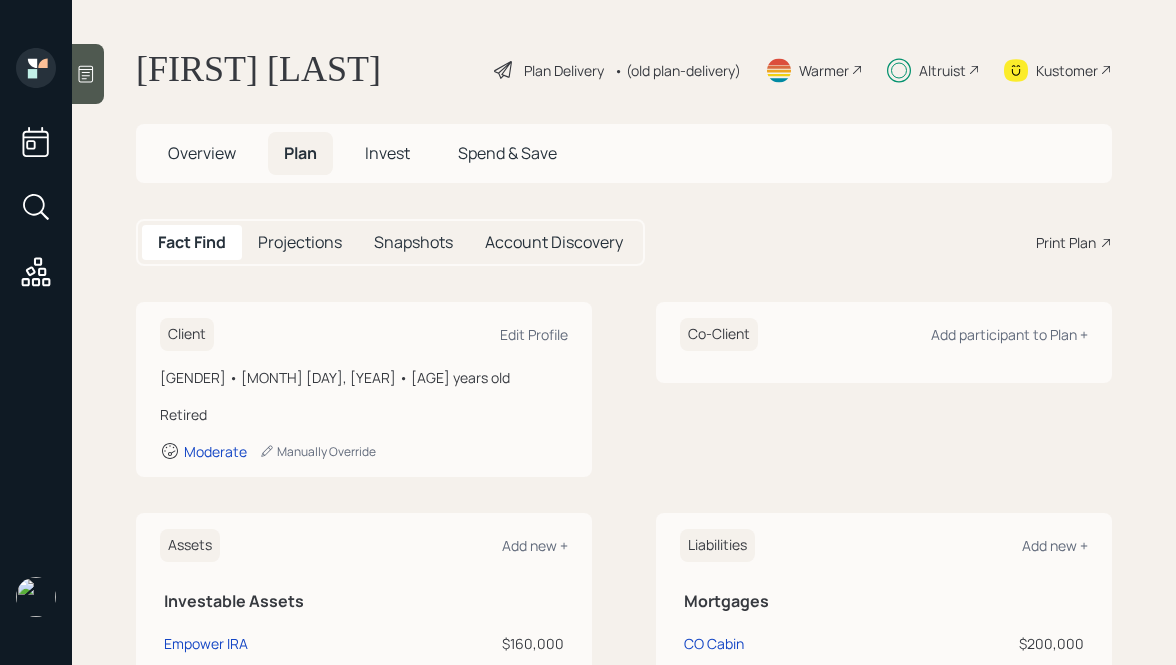 click on "Overview" at bounding box center (202, 153) 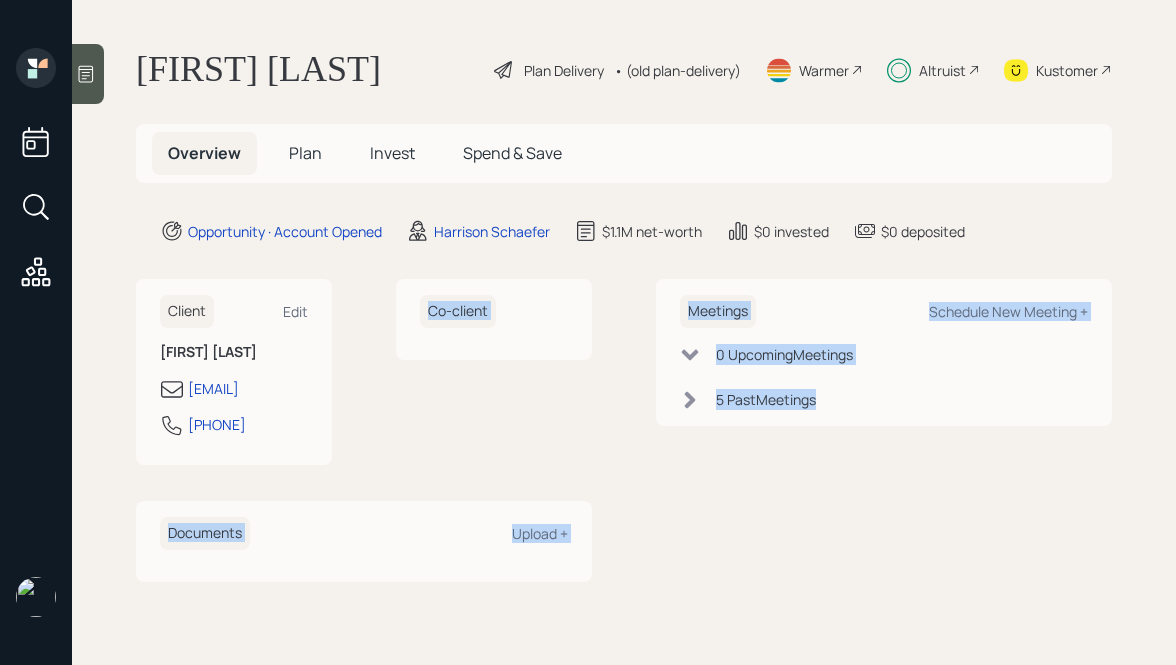 drag, startPoint x: 753, startPoint y: 467, endPoint x: 440, endPoint y: 155, distance: 441.9423 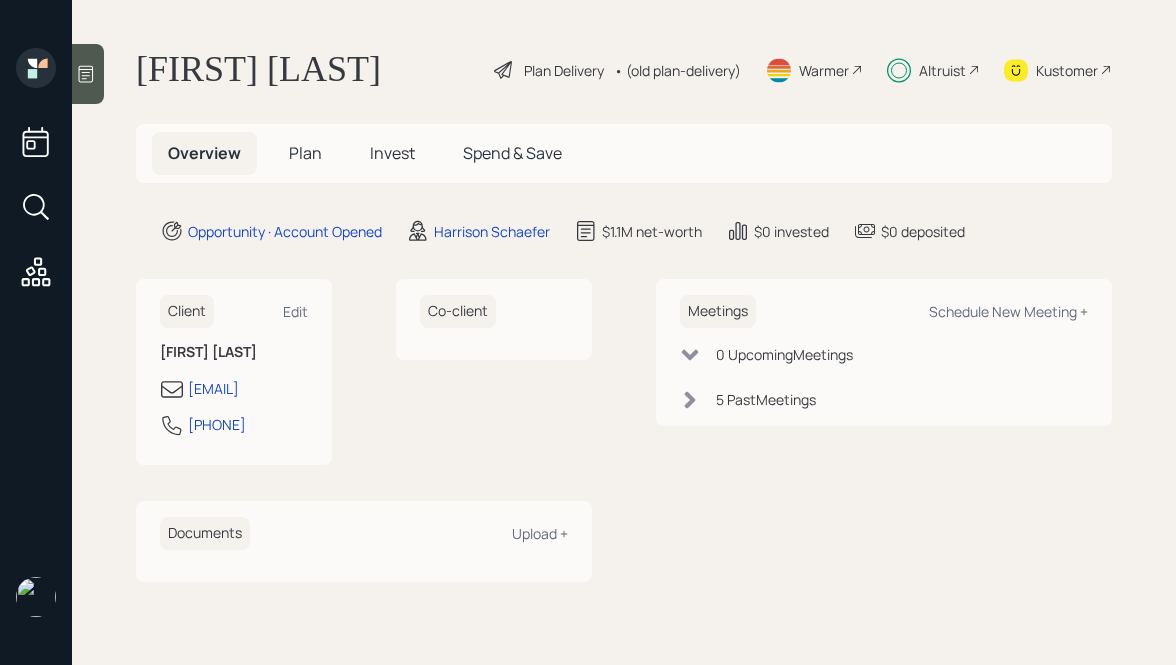 click on "[FIRST] [LAST] Plan Delivery • (old plan-delivery) Warmer Altruist Kustomer Overview Plan Invest Spend & Save Opportunity ·
Account Opened [FIRST] [LAST] $[AMOUNT] net-worth $0 invested $0 deposited Client Edit [FIRST] [LAST] [EMAIL] [PHONE] Co-client Documents Upload + Meetings Schedule New Meeting + 0   Upcoming  Meeting s 5   Past  Meeting s" at bounding box center [624, 332] 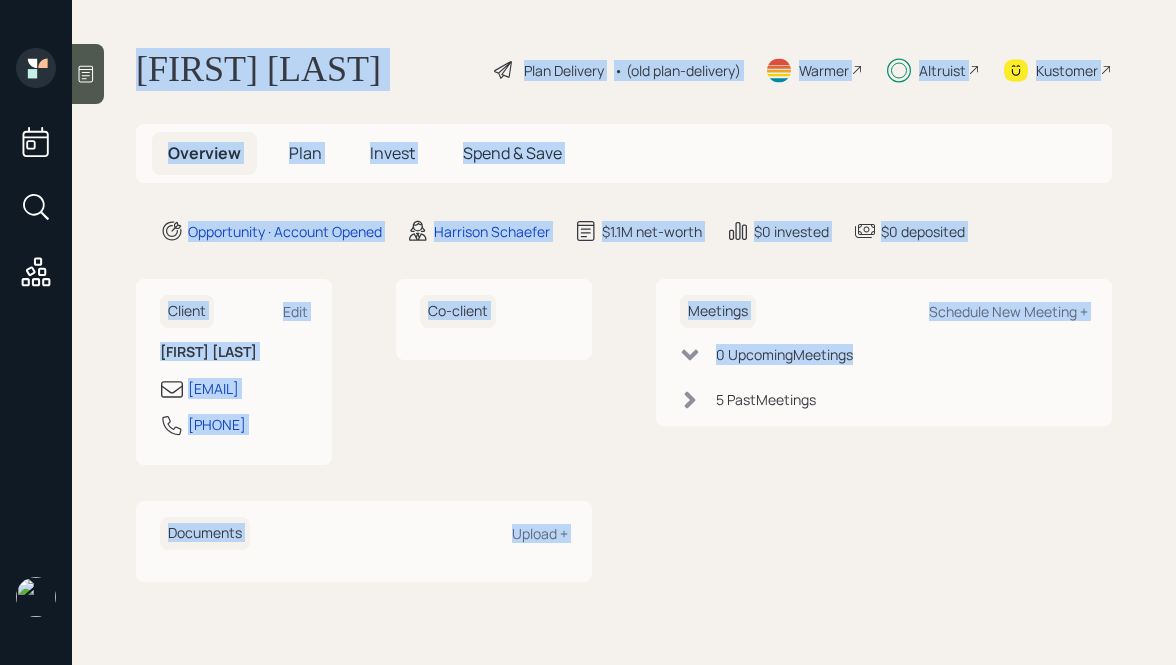 drag, startPoint x: 131, startPoint y: 43, endPoint x: 642, endPoint y: 559, distance: 726.2073 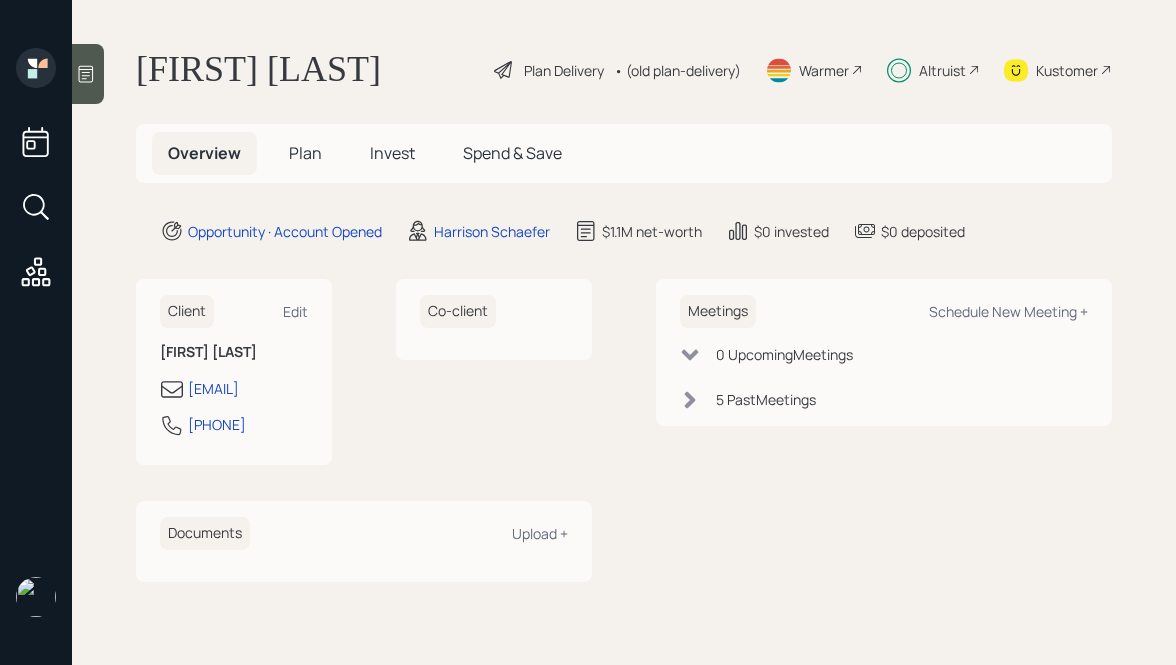 click on "Client Edit [FIRST] [LAST] [EMAIL] [PHONE] Co-client Documents Upload + Meetings Schedule New Meeting + 0   Upcoming  Meeting s 5   Past  Meeting s" at bounding box center [624, 430] 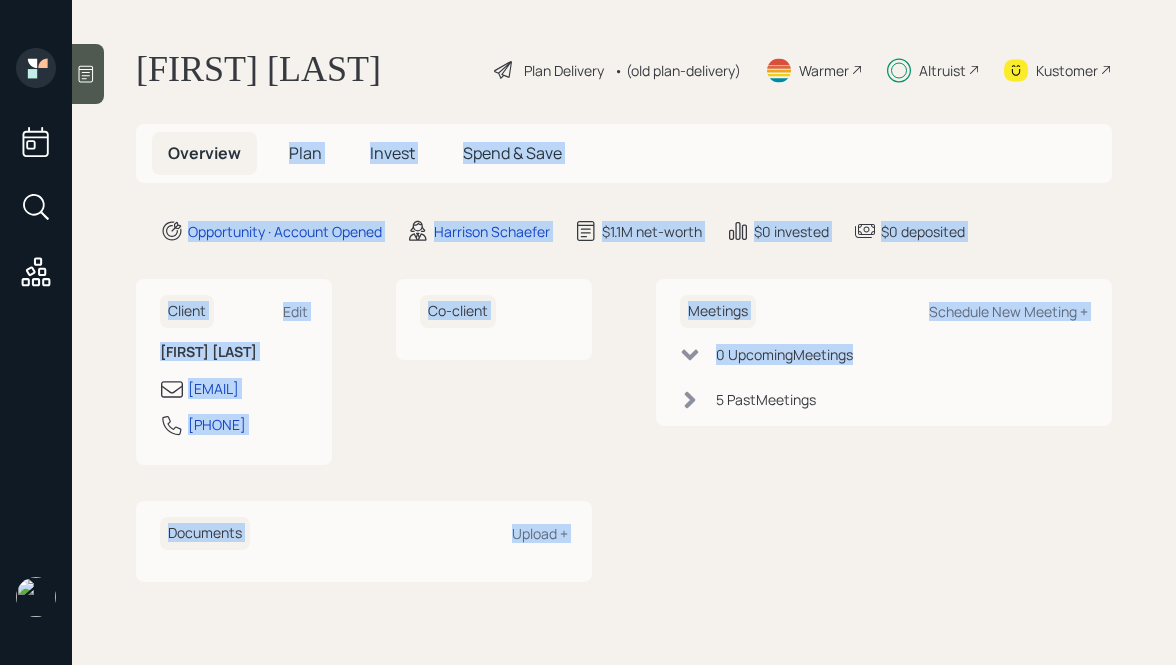 drag, startPoint x: 688, startPoint y: 595, endPoint x: 277, endPoint y: 121, distance: 627.3731 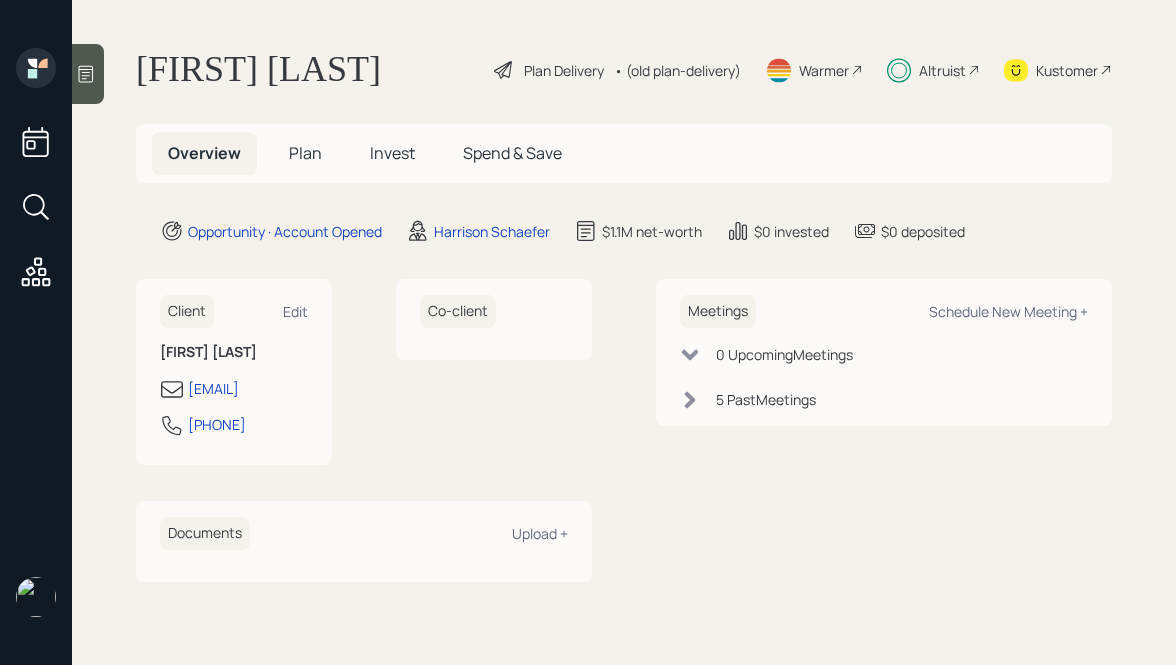 click on "[FIRST] [LAST]" at bounding box center [258, 70] 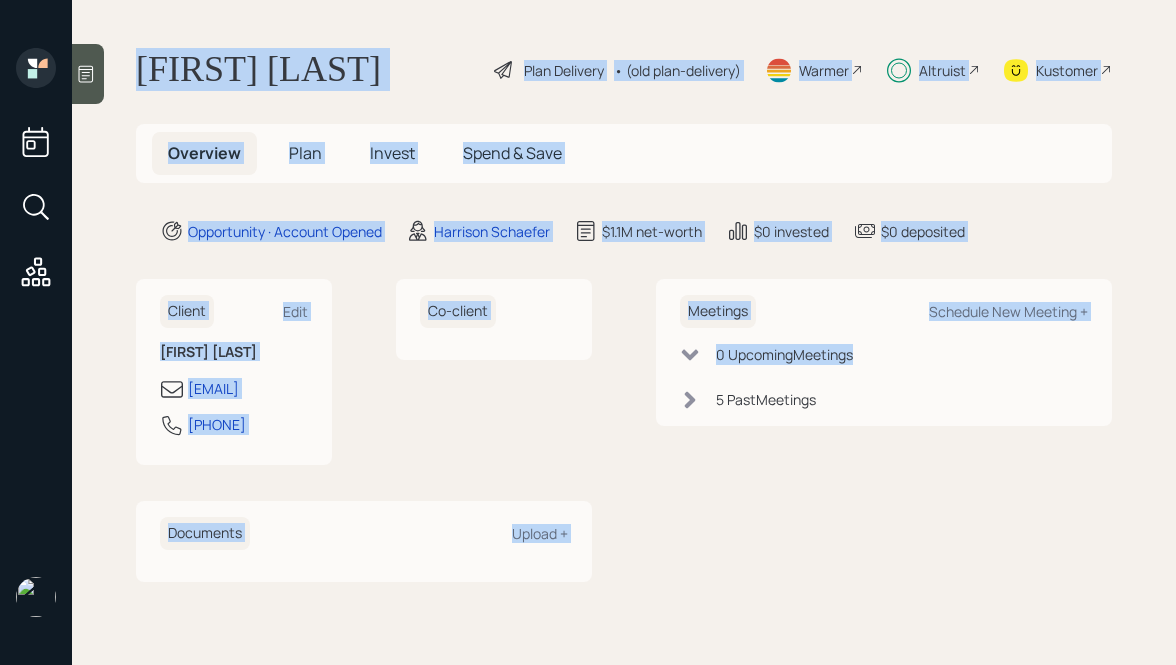 drag, startPoint x: 135, startPoint y: 57, endPoint x: 640, endPoint y: 568, distance: 718.43304 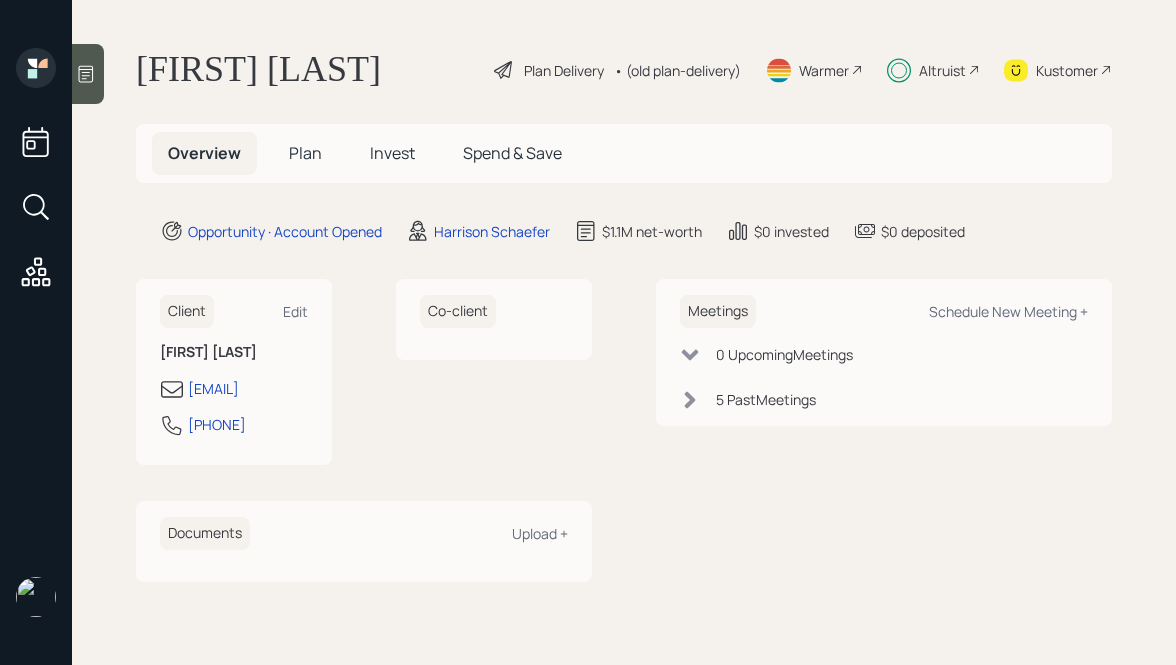 click on "Client Edit [FIRST] [LAST] [EMAIL] [PHONE] Co-client Documents Upload + Meetings Schedule New Meeting + 0   Upcoming  Meeting s 5   Past  Meeting s" at bounding box center [624, 430] 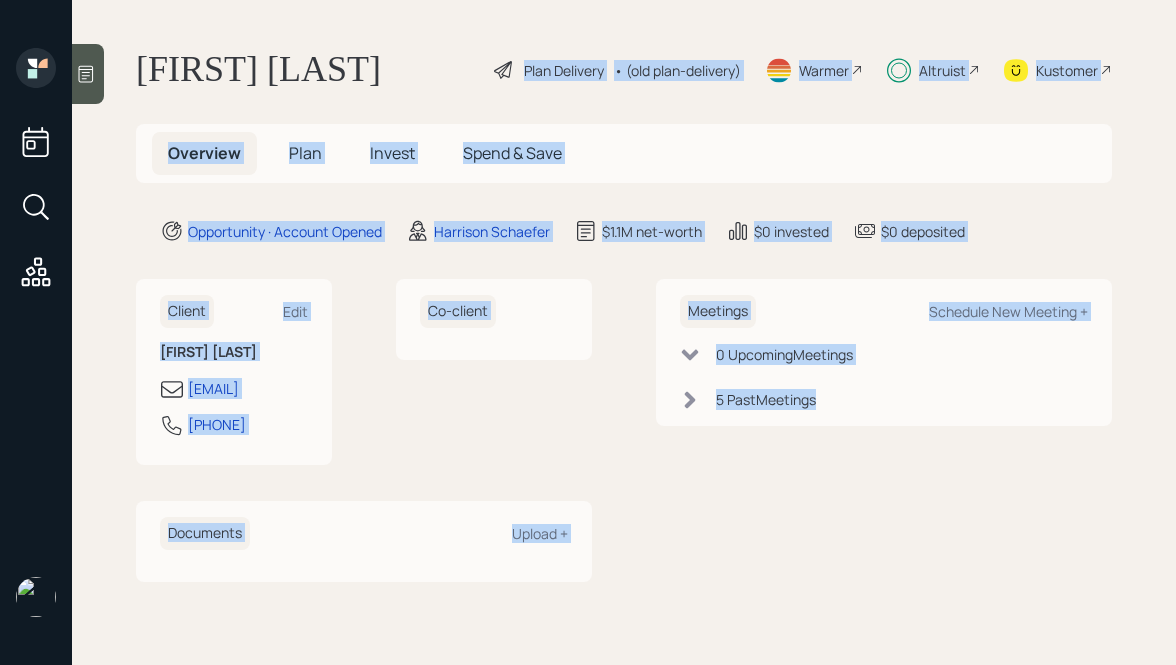 drag, startPoint x: 433, startPoint y: 50, endPoint x: 824, endPoint y: 582, distance: 660.231 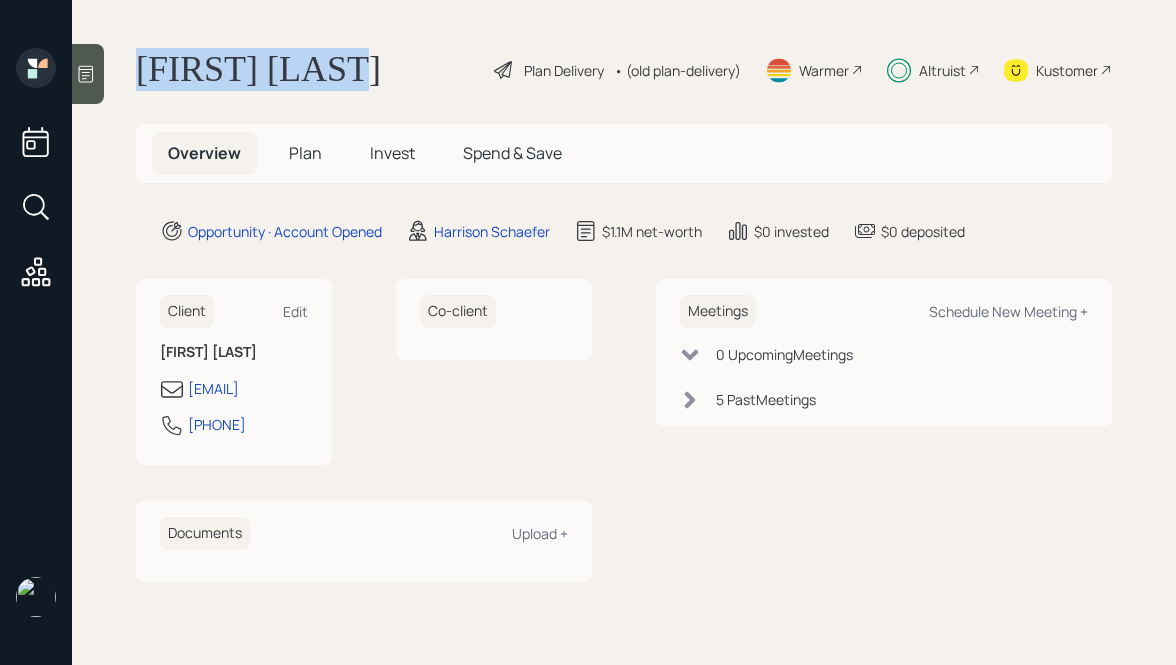 drag, startPoint x: 398, startPoint y: 72, endPoint x: 199, endPoint y: 12, distance: 207.8485 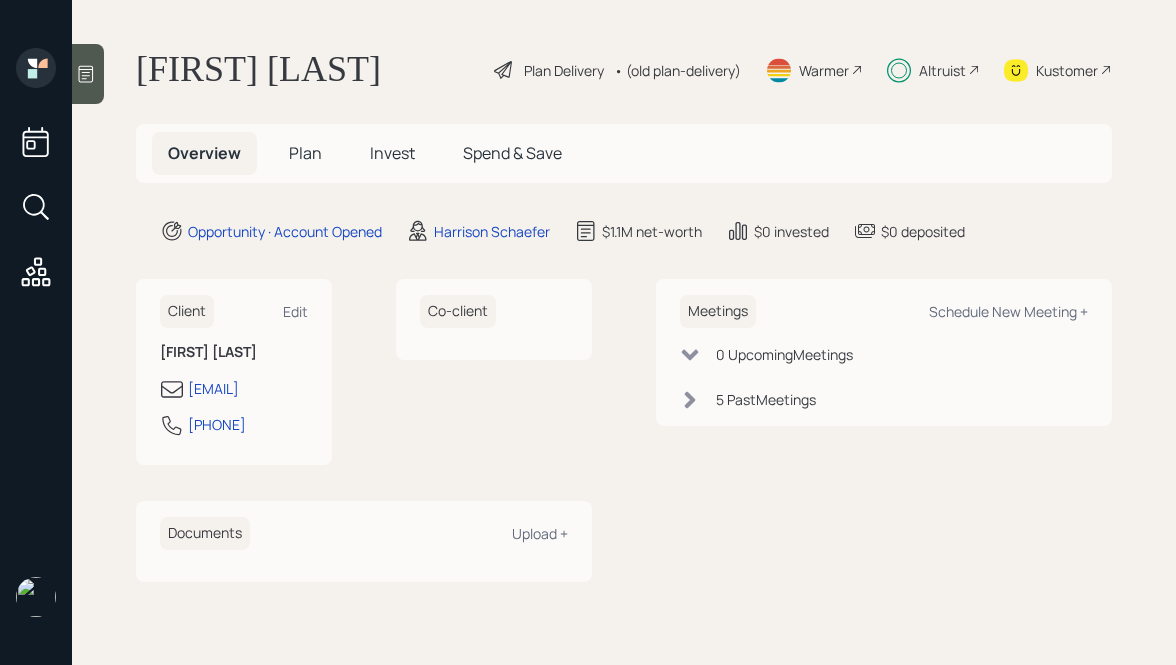 click at bounding box center [86, 74] 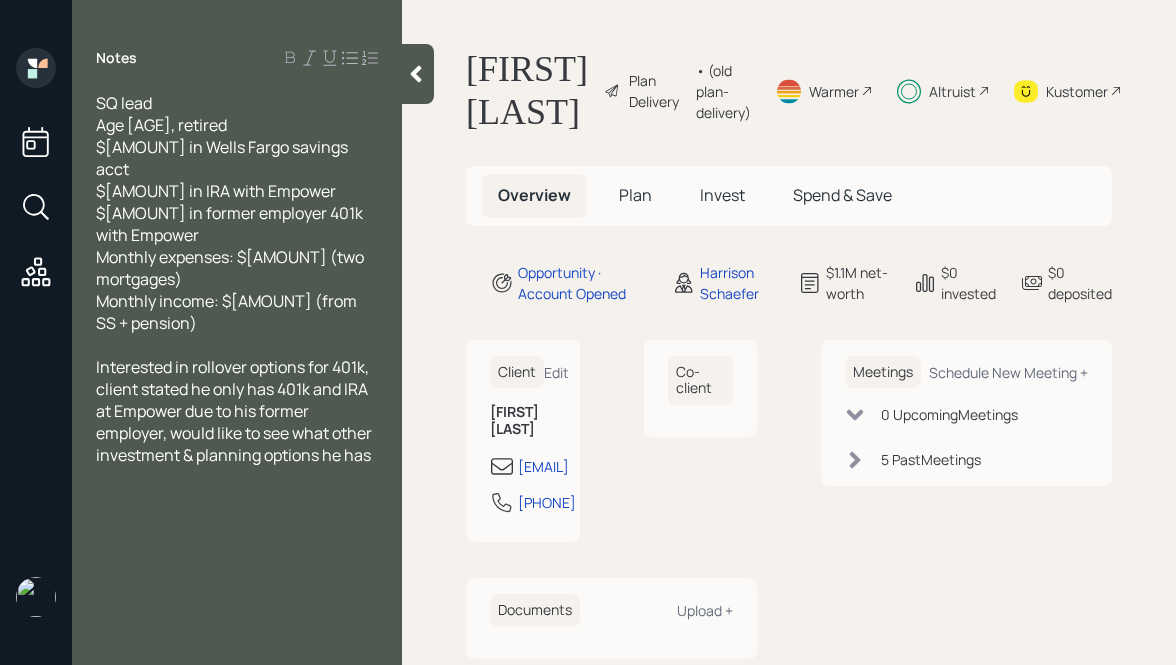 click at bounding box center (416, 74) 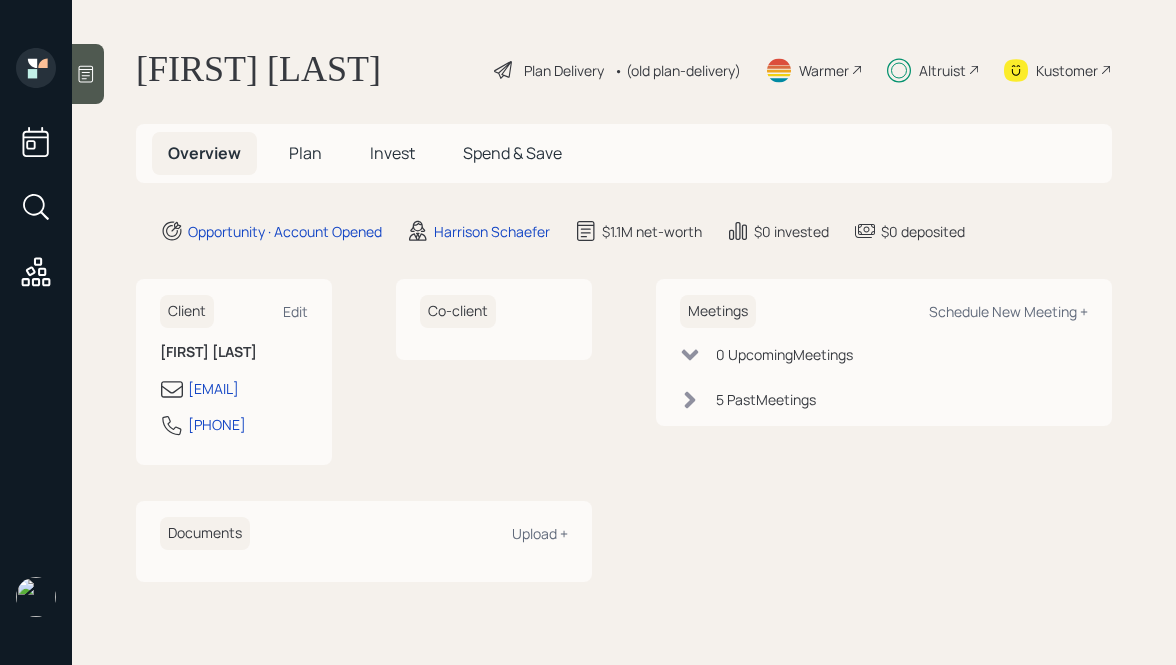 click on "Plan" at bounding box center [305, 153] 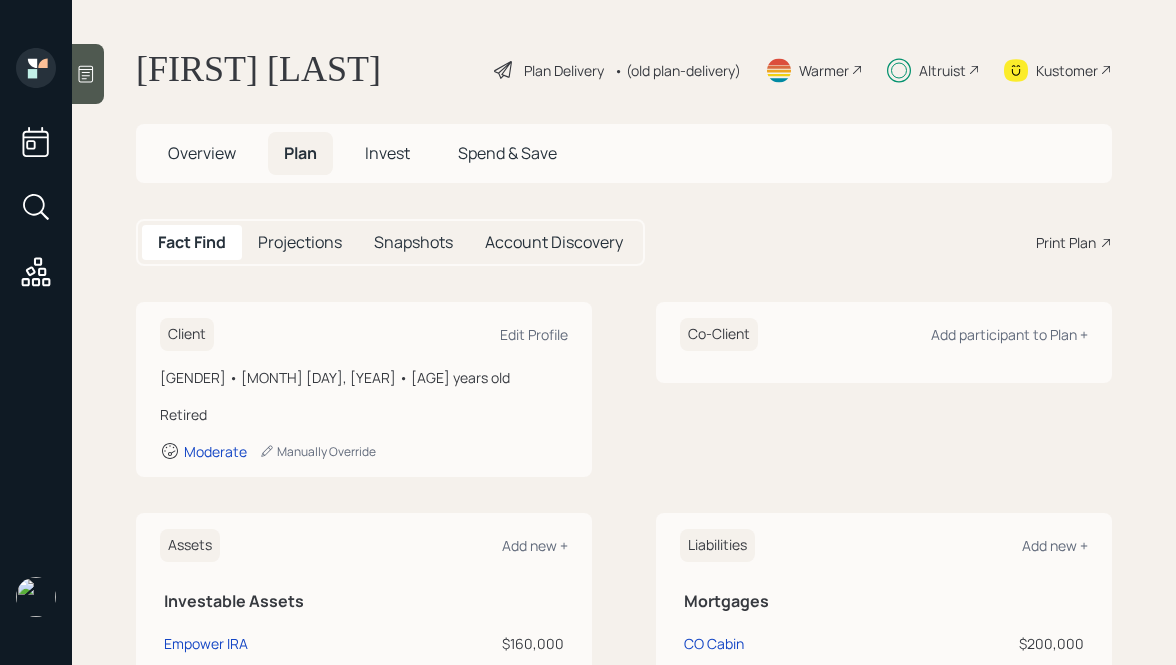 click on "Invest" at bounding box center (202, 153) 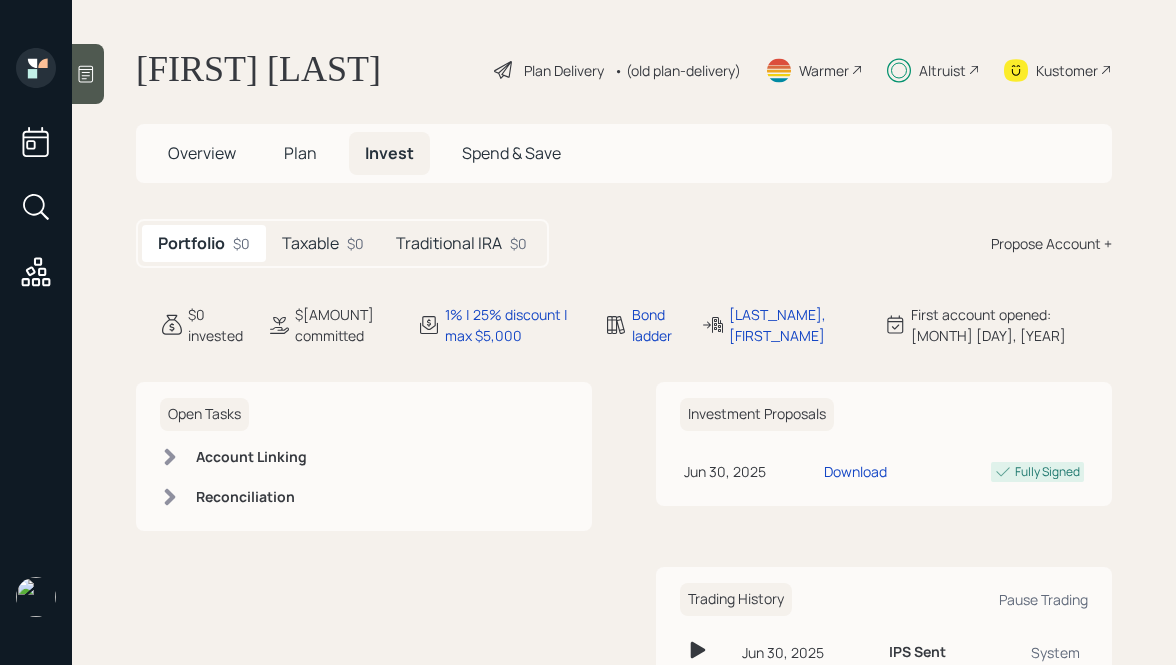 click on "Taxable" at bounding box center (310, 243) 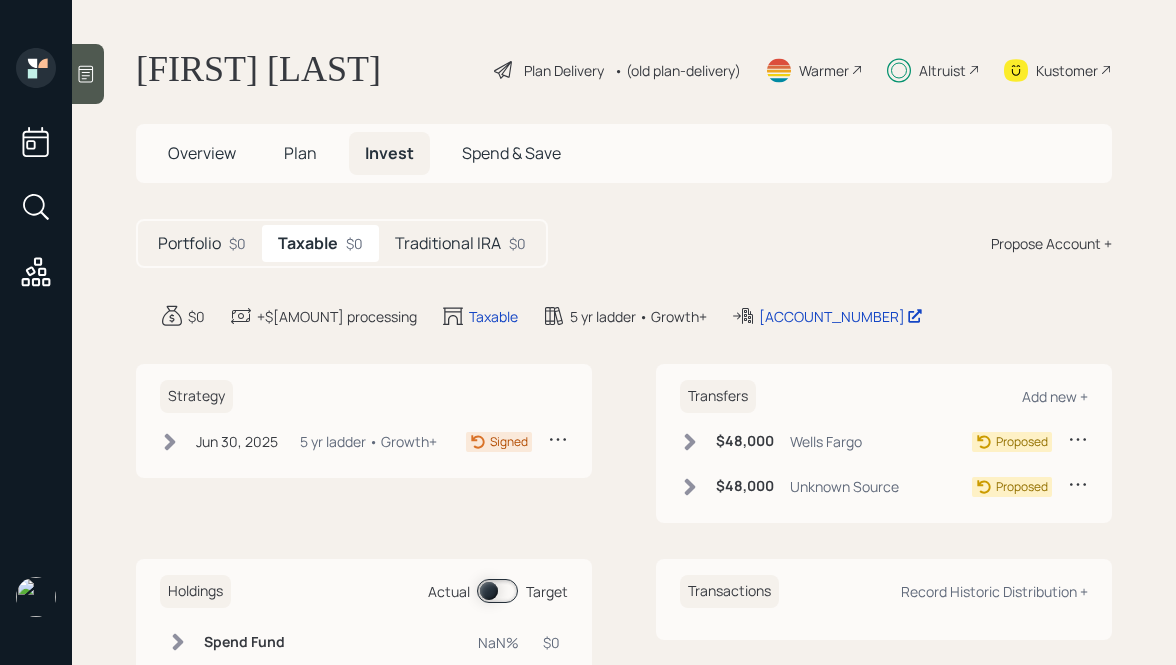 click on "Traditional IRA $0" at bounding box center (460, 243) 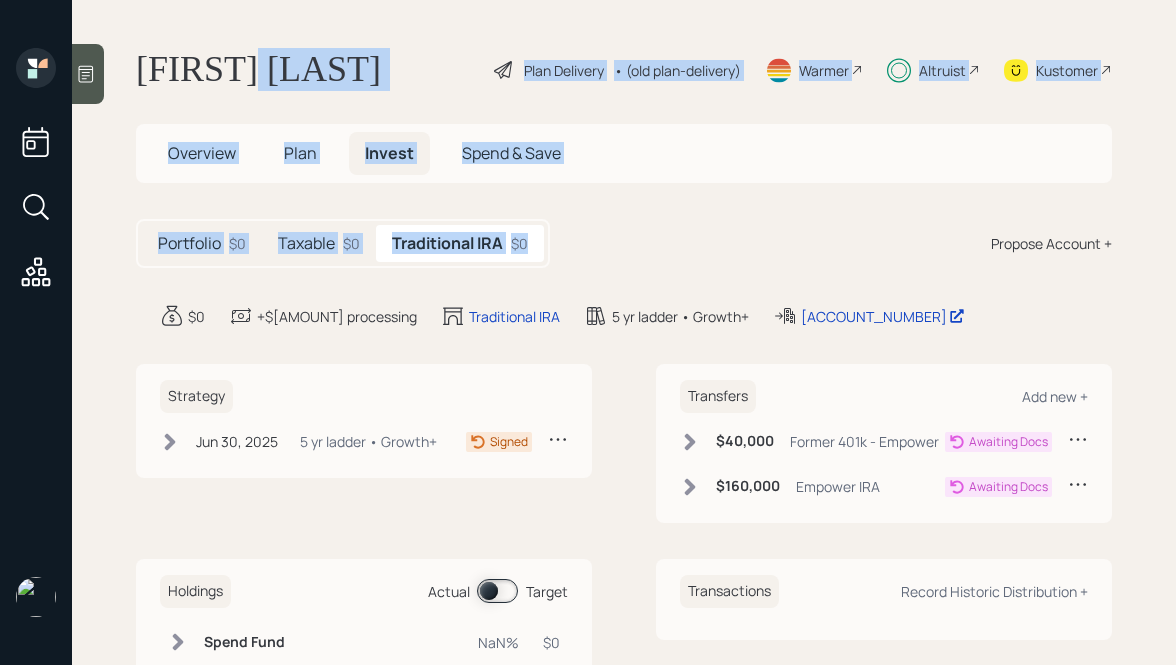 drag, startPoint x: 631, startPoint y: 263, endPoint x: 261, endPoint y: 65, distance: 419.64746 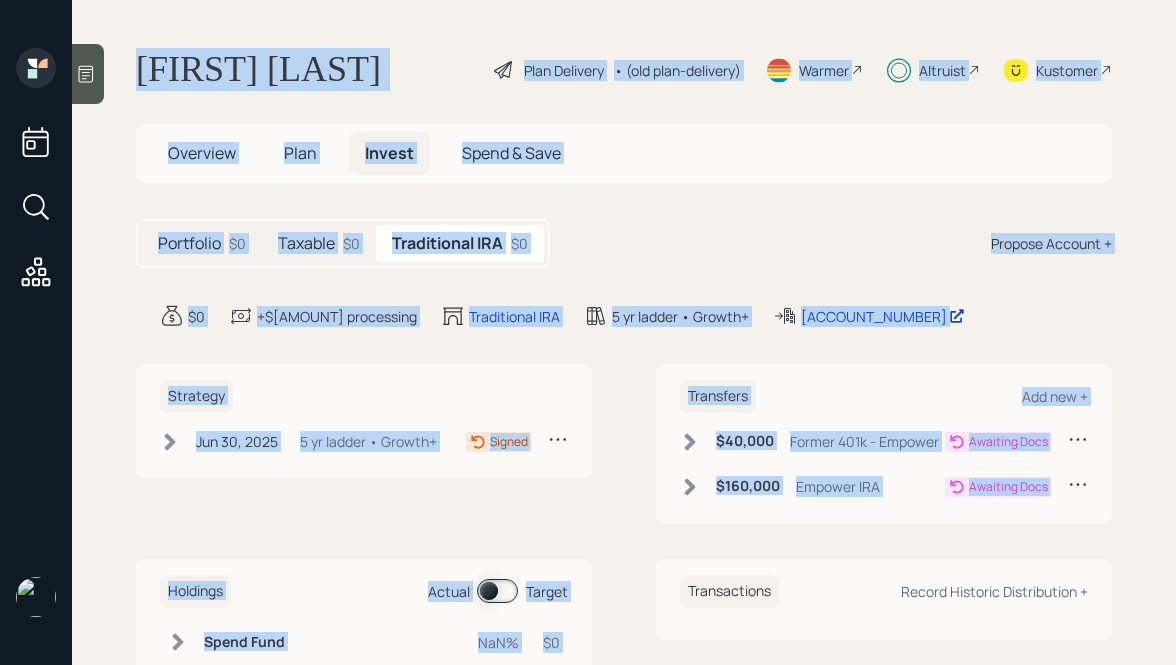 drag, startPoint x: 127, startPoint y: 46, endPoint x: 798, endPoint y: 575, distance: 854.44836 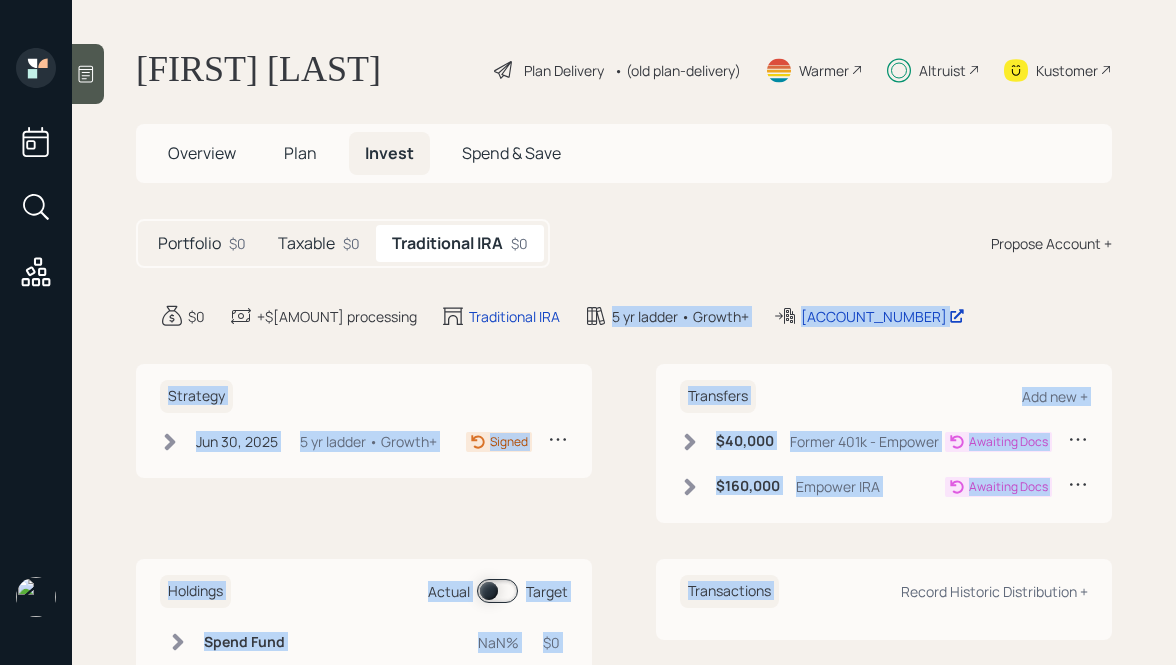 drag, startPoint x: 958, startPoint y: 564, endPoint x: 647, endPoint y: 270, distance: 427.96844 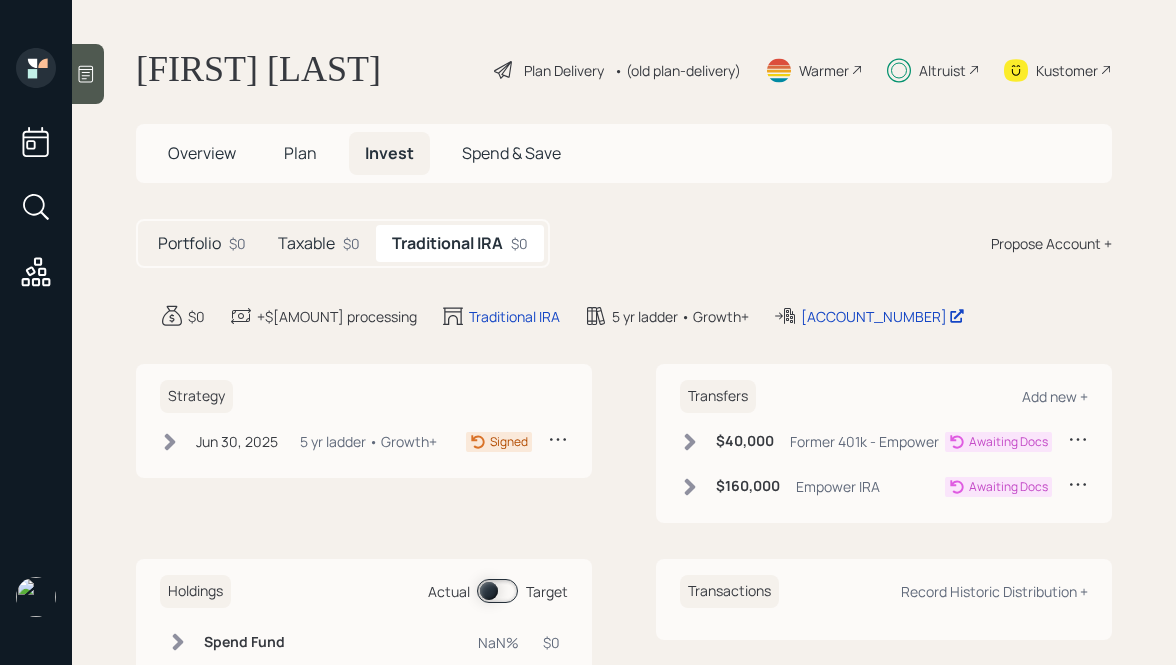 click at bounding box center (690, 441) 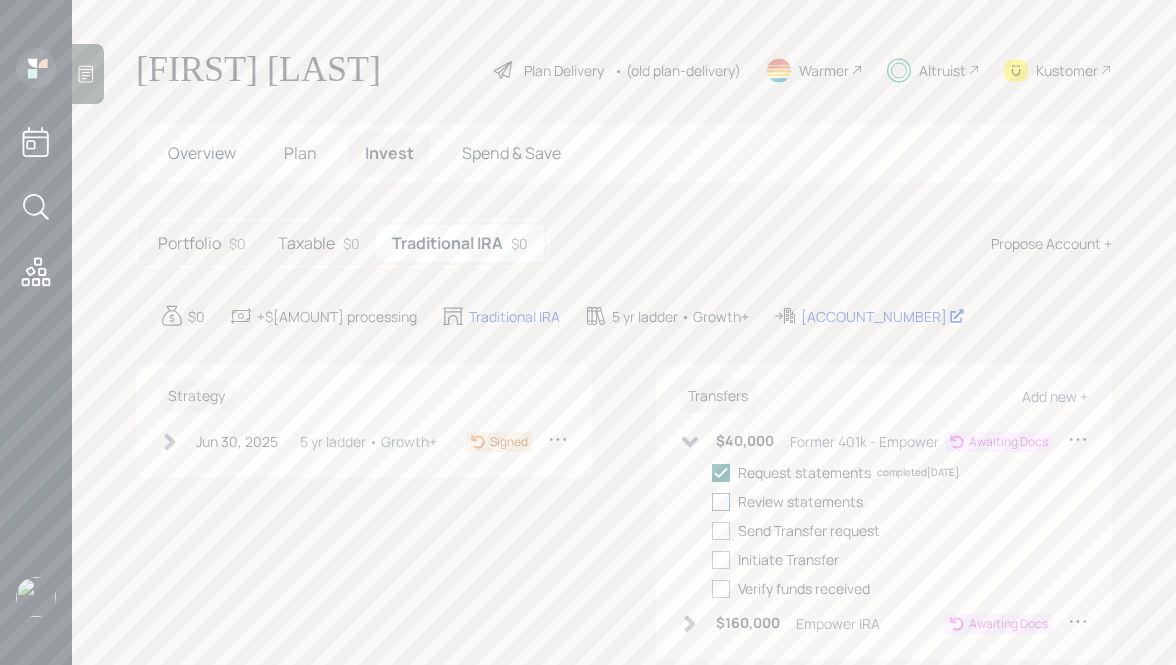 click at bounding box center (721, 502) 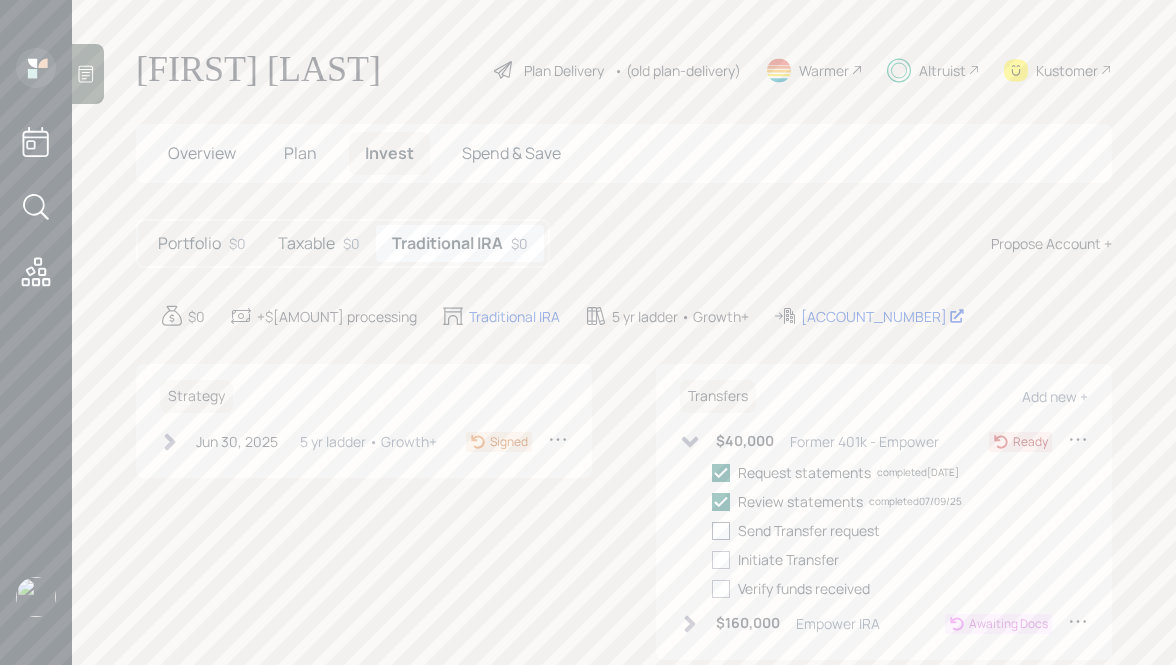click at bounding box center [721, 531] 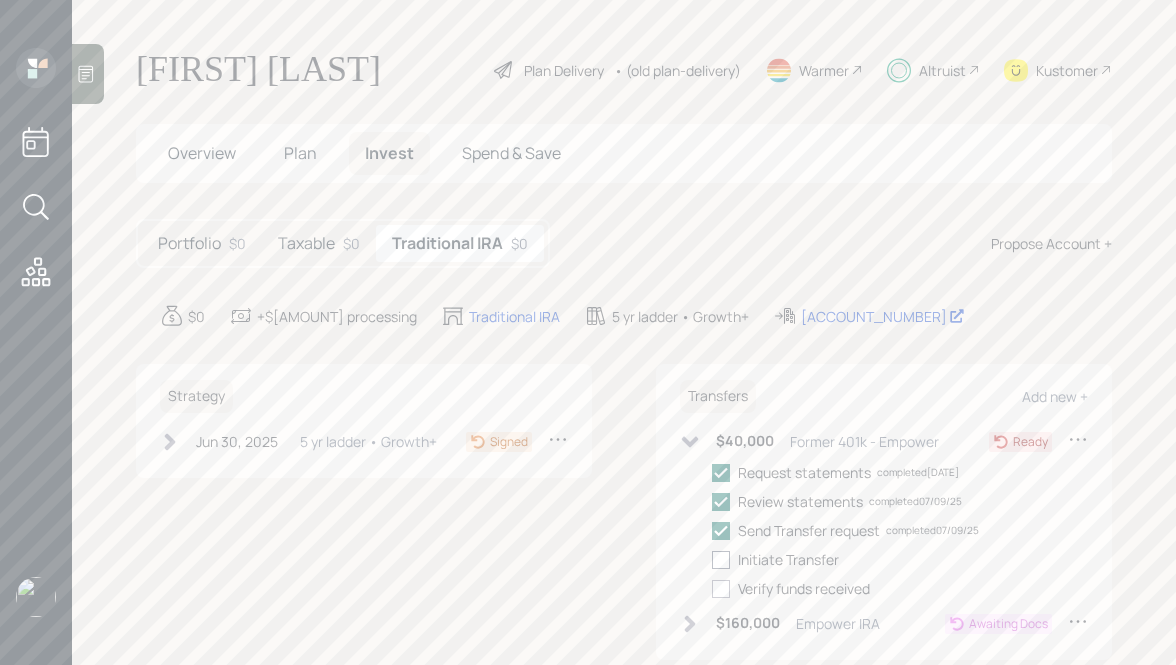 click at bounding box center (721, 560) 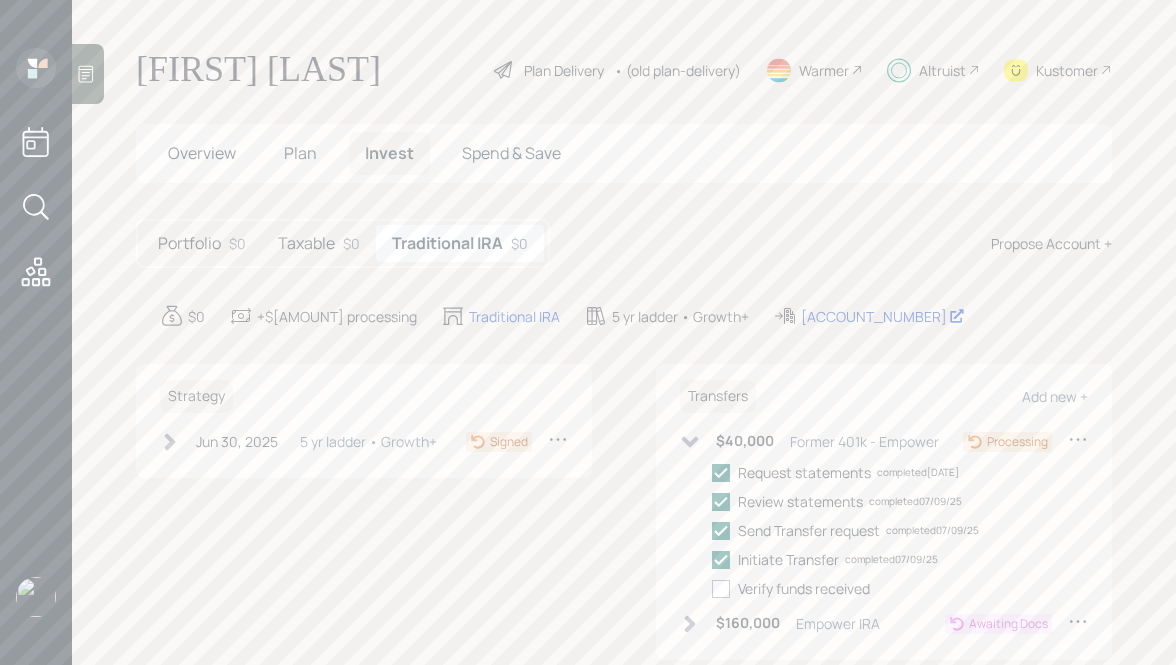 click at bounding box center [690, 623] 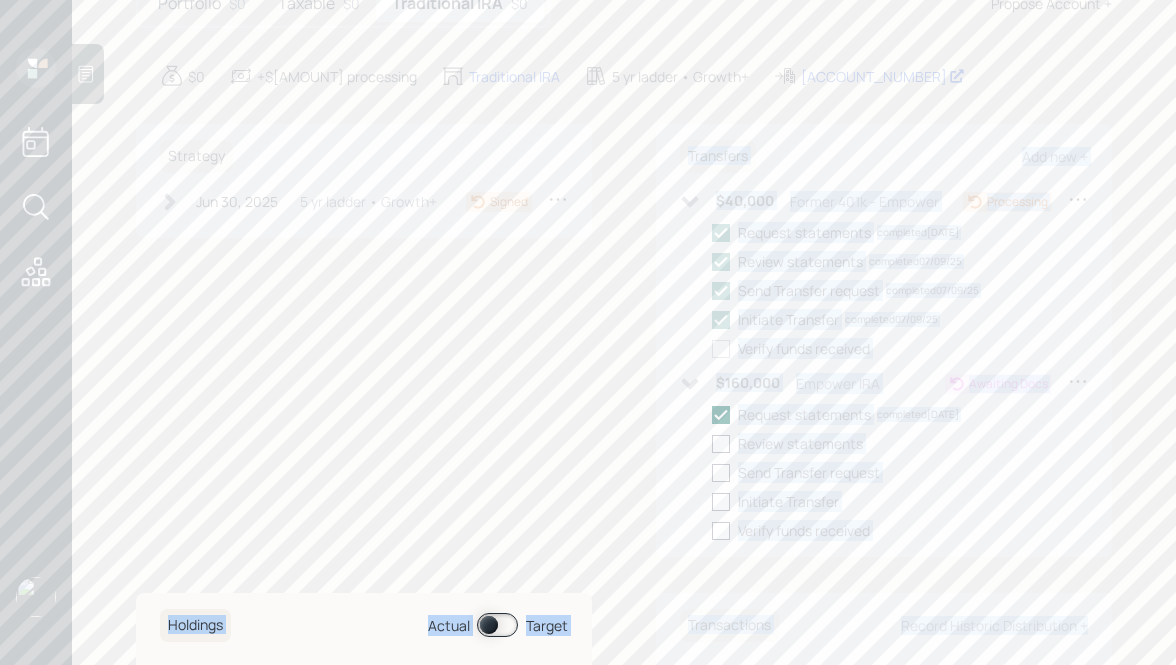 scroll, scrollTop: 244, scrollLeft: 0, axis: vertical 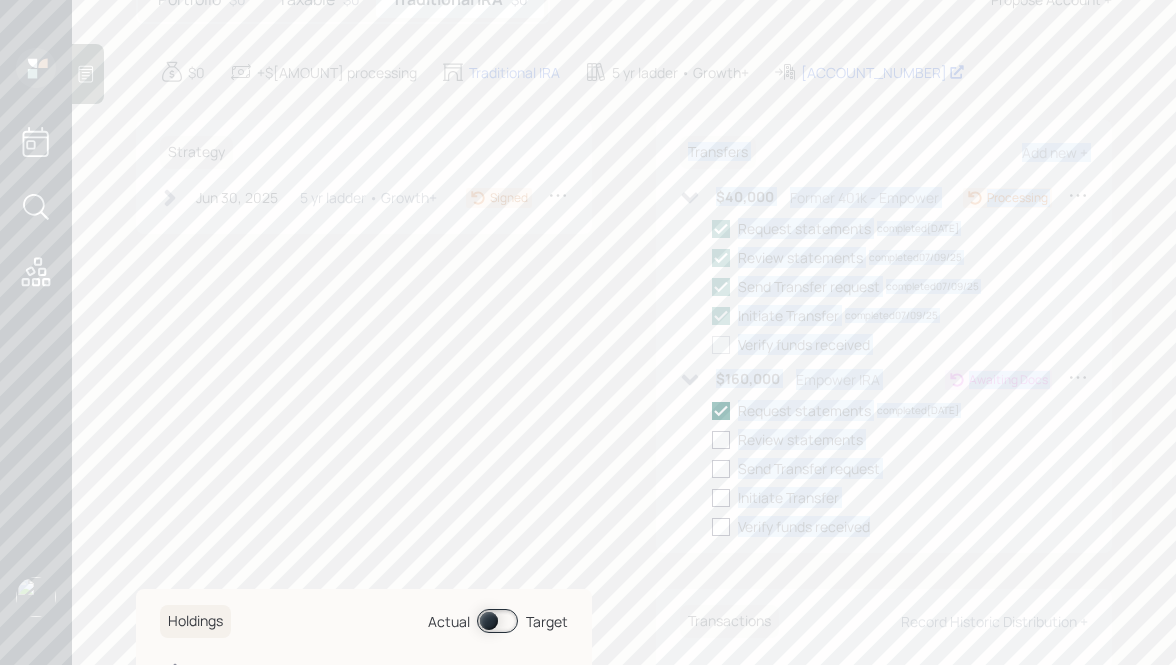 drag, startPoint x: 677, startPoint y: 303, endPoint x: 1102, endPoint y: 545, distance: 489.06952 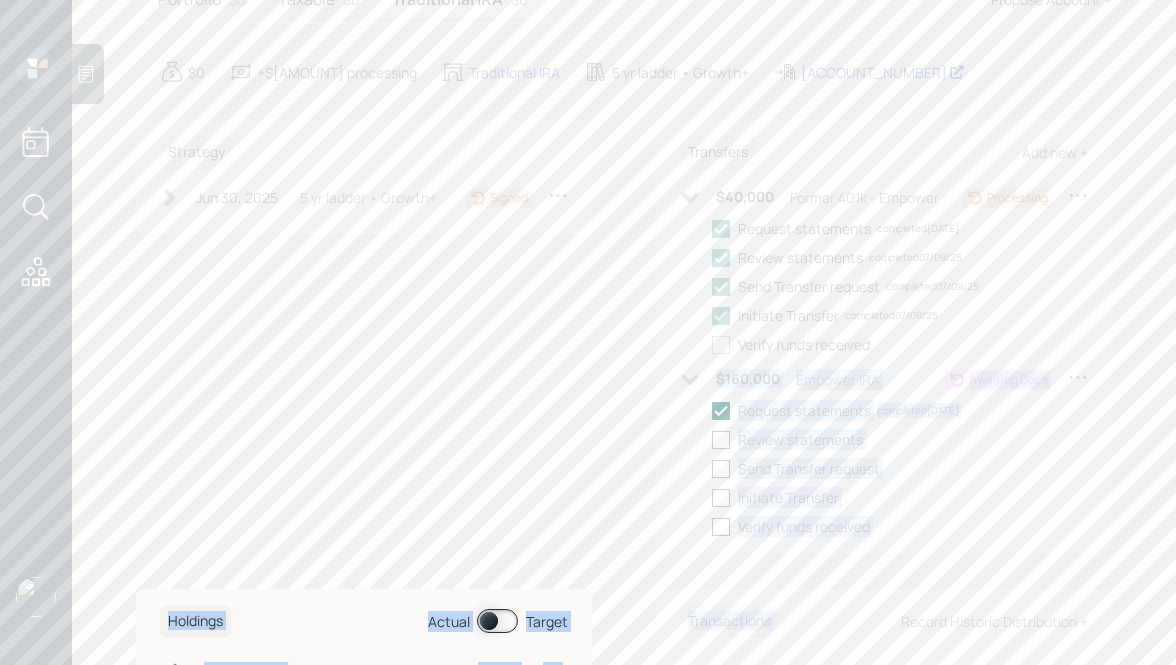 drag, startPoint x: 670, startPoint y: 369, endPoint x: 976, endPoint y: 588, distance: 376.29376 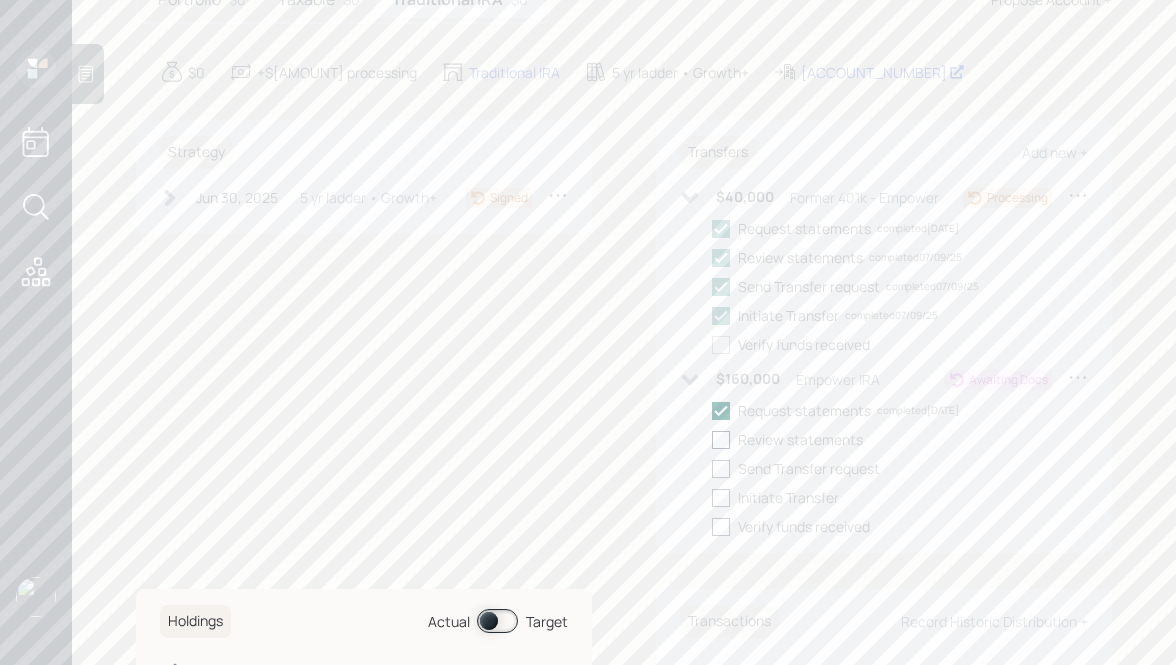 click at bounding box center (721, 345) 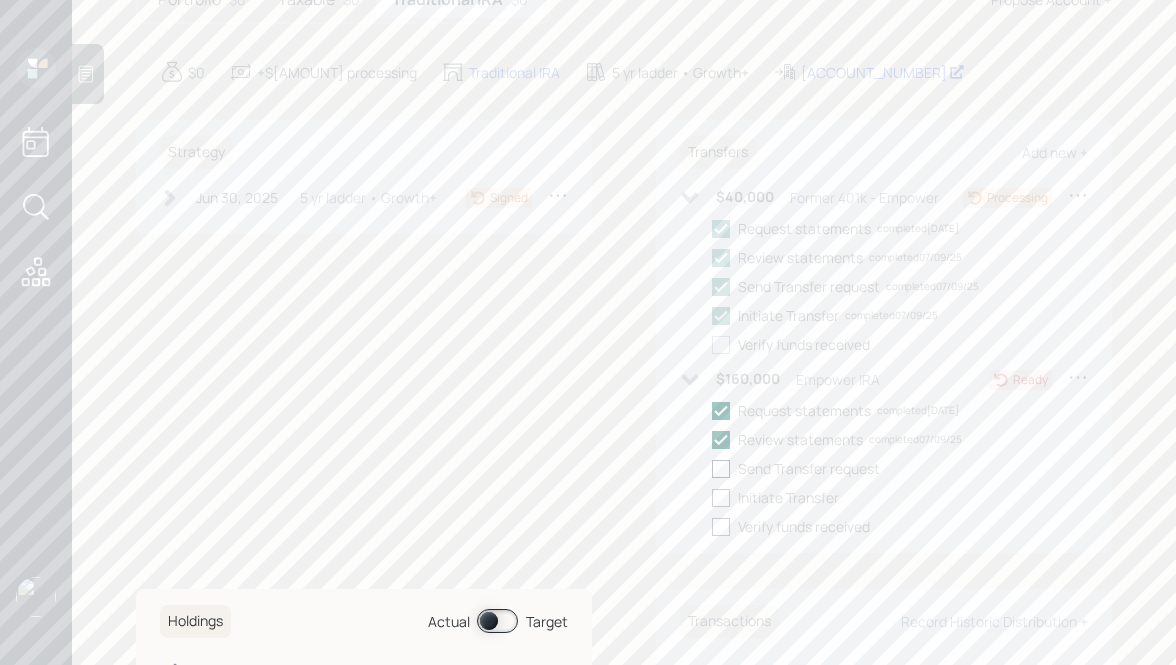 click at bounding box center (721, 345) 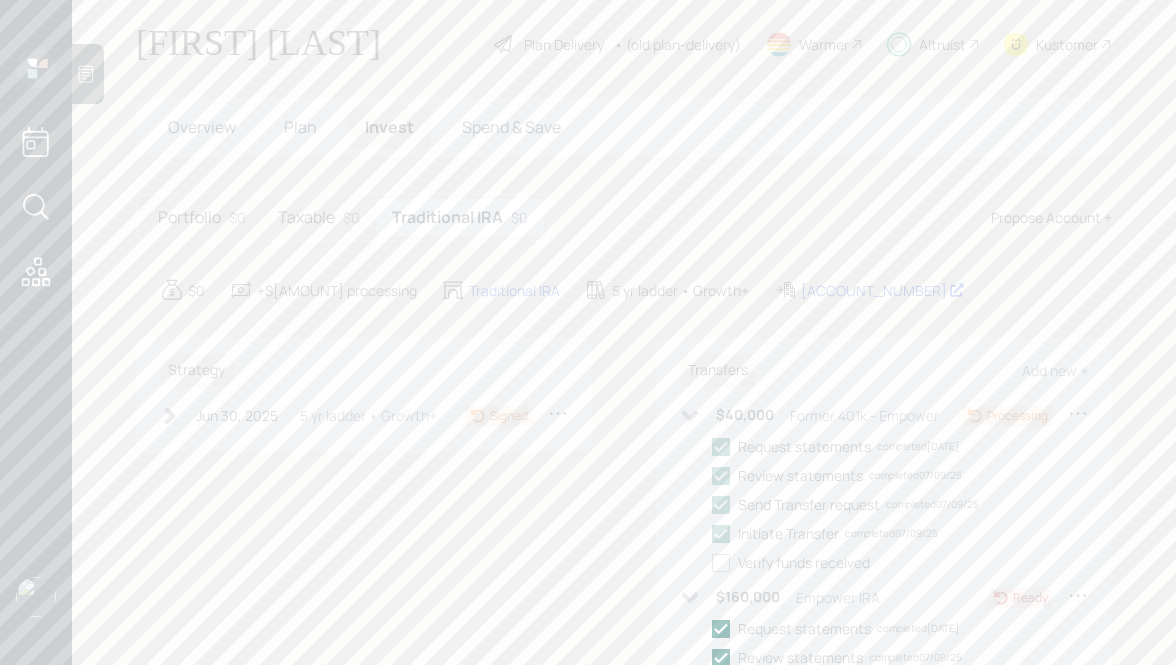 scroll, scrollTop: 0, scrollLeft: 0, axis: both 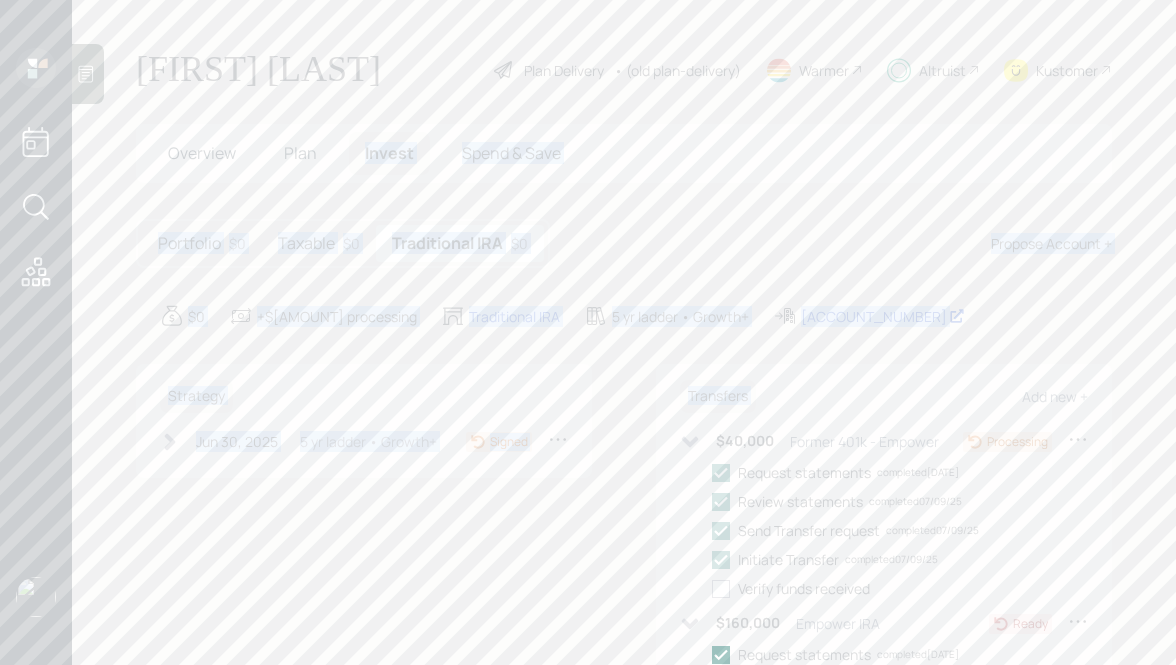 drag, startPoint x: 975, startPoint y: 336, endPoint x: 415, endPoint y: 94, distance: 610.0524 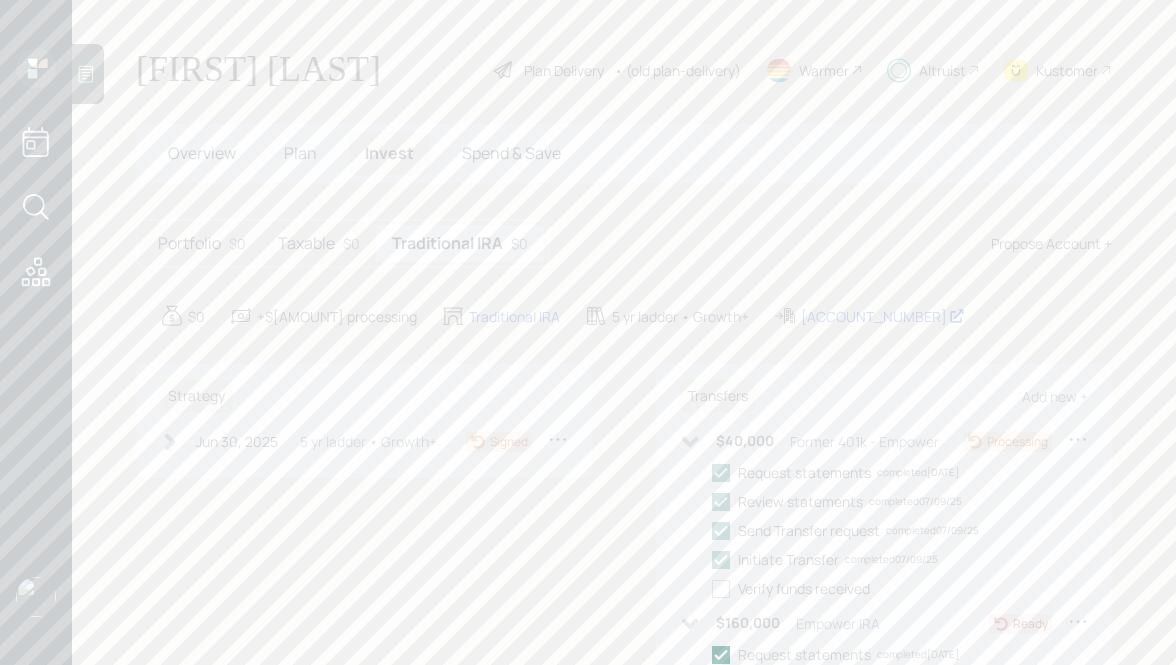 click on "[FIRST] [LAST]" at bounding box center (258, 70) 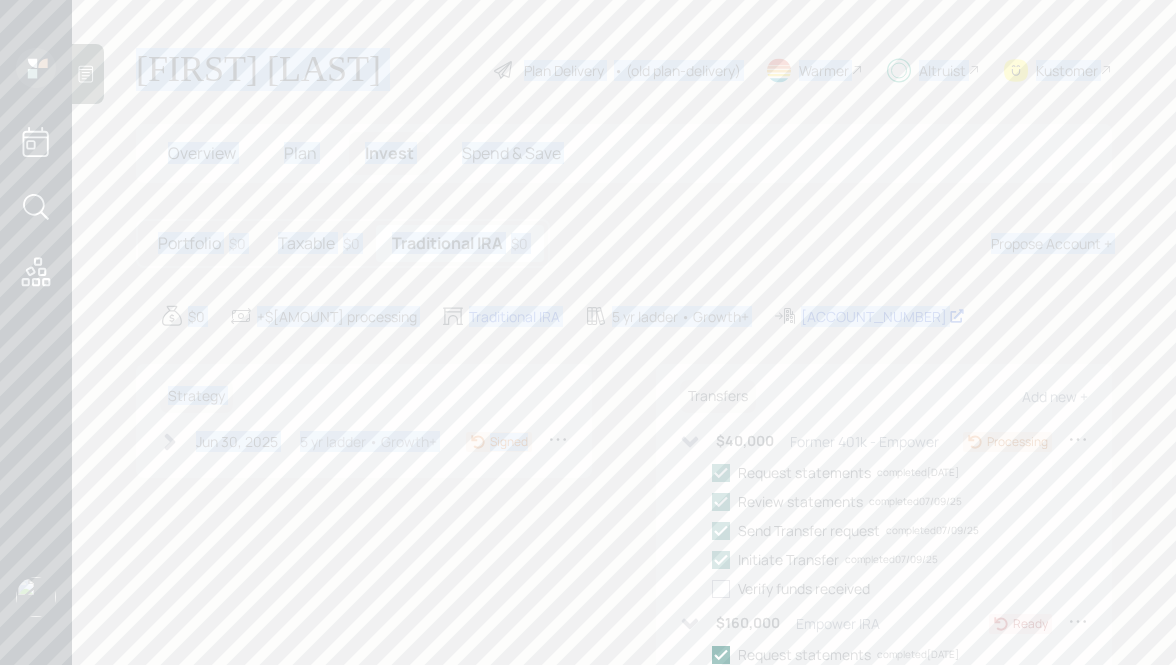 drag, startPoint x: 142, startPoint y: 59, endPoint x: 512, endPoint y: 472, distance: 554.4989 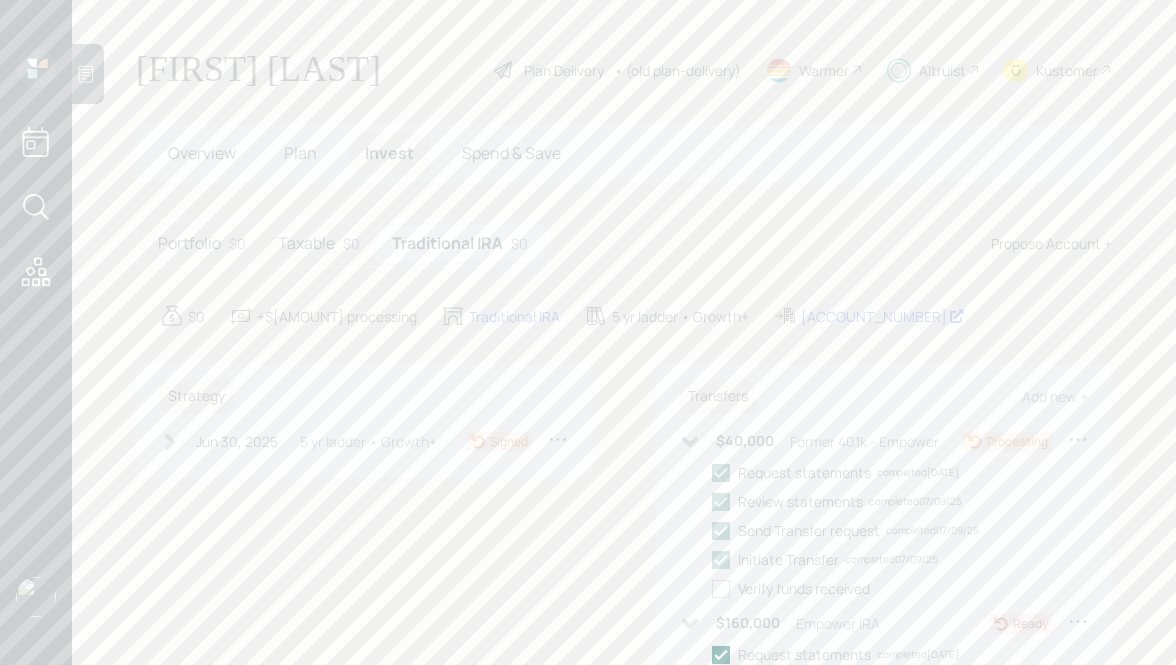 click on "Strategy [DATE] [DAY], [MONTH] [DAY], [YEAR] [TIME] [TIMEZONE] 5 yr ladder • Growth+ Signed Transfers Add new + $[AMOUNT] Former 401k - Empower Processing Request statements completed  [DATE] Review statements completed  [DATE] Send Transfer request completed  [DATE] Initiate Transfer completed  [DATE] Verify funds received $[AMOUNT] Empower IRA Ready Request statements completed  [DATE] Review statements completed  [DATE] Send Transfer request completed  [DATE] Initiate Transfer Verify funds received" at bounding box center (624, 580) 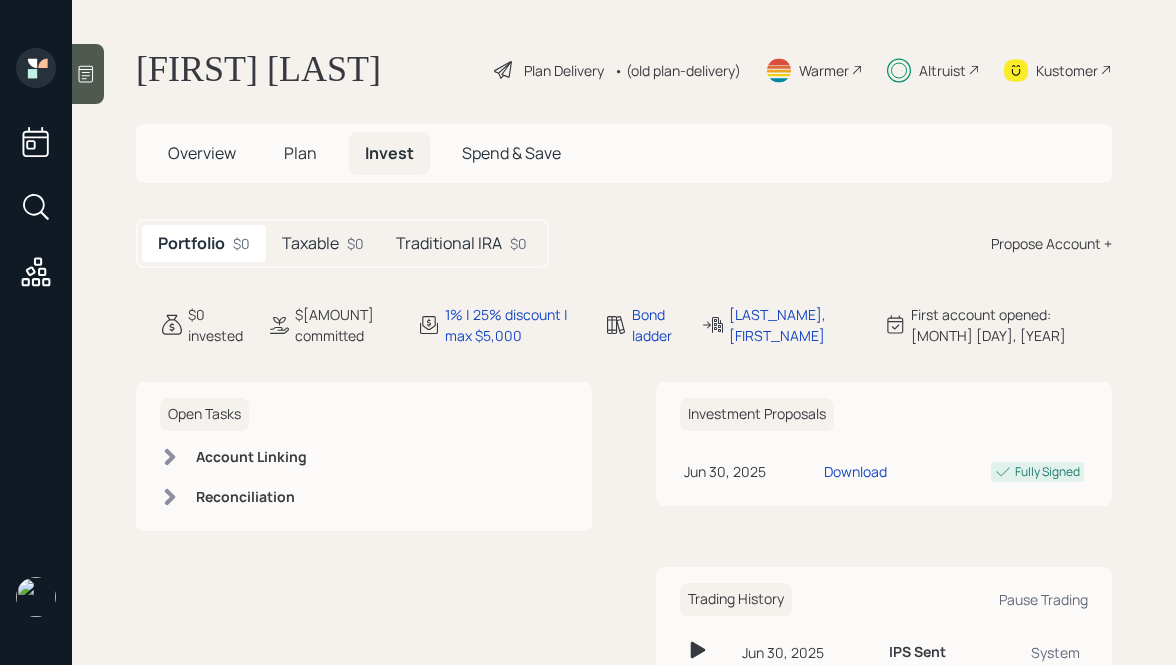 click on "Overview" at bounding box center [202, 153] 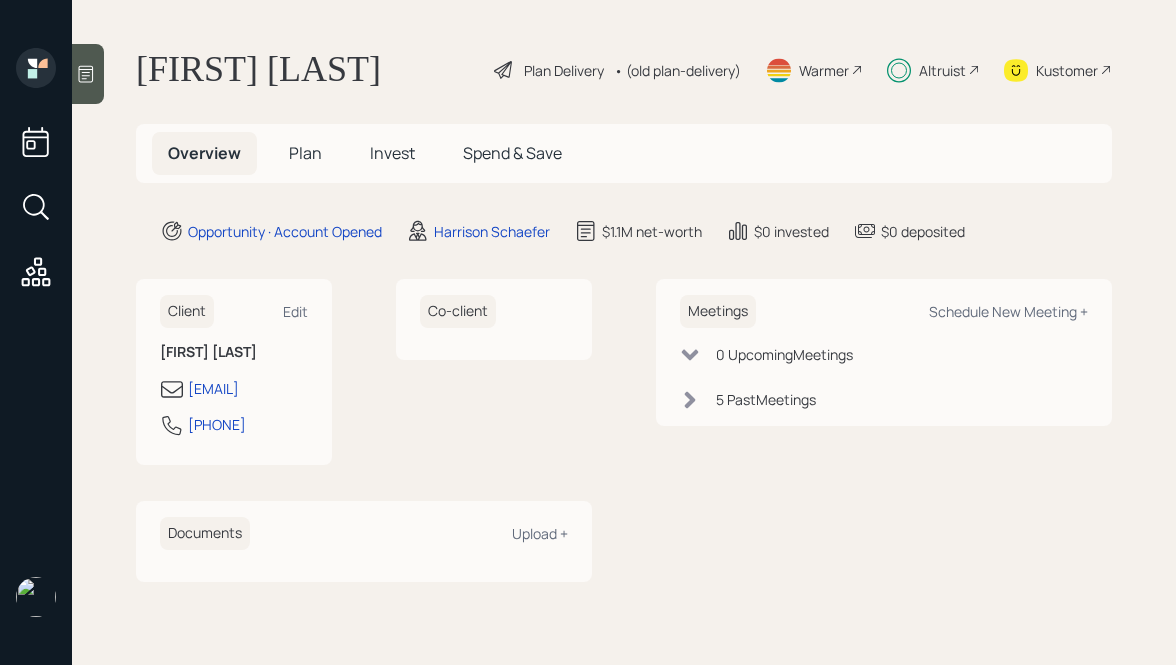 drag, startPoint x: 302, startPoint y: 428, endPoint x: 163, endPoint y: 410, distance: 140.16063 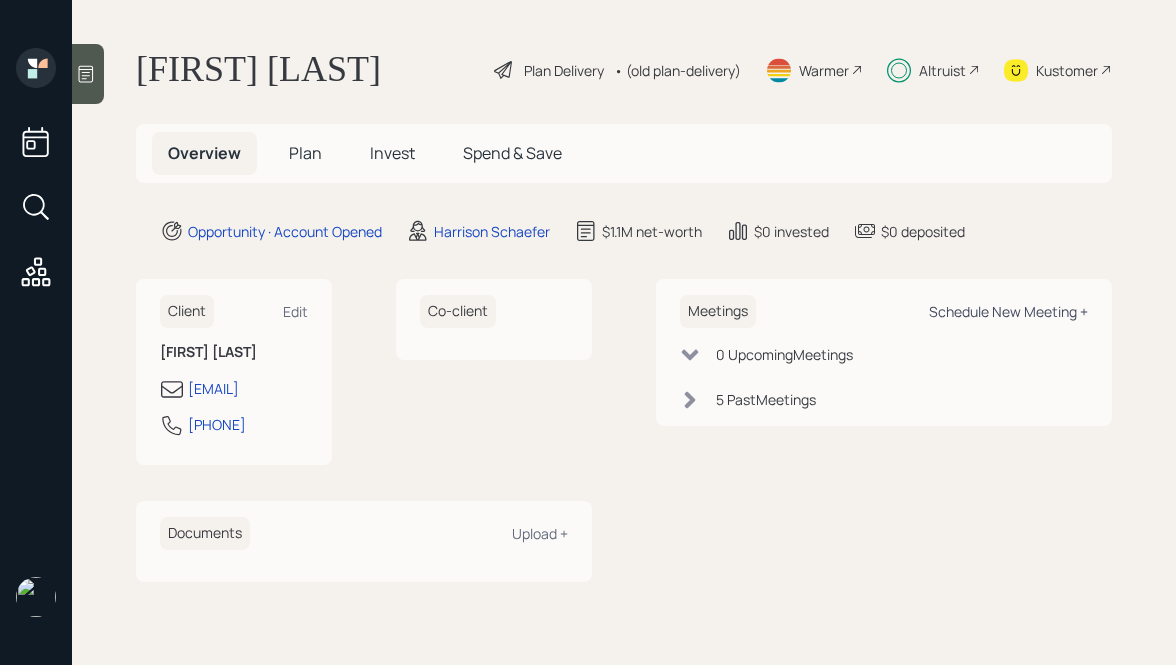 click on "Schedule New Meeting +" at bounding box center [295, 311] 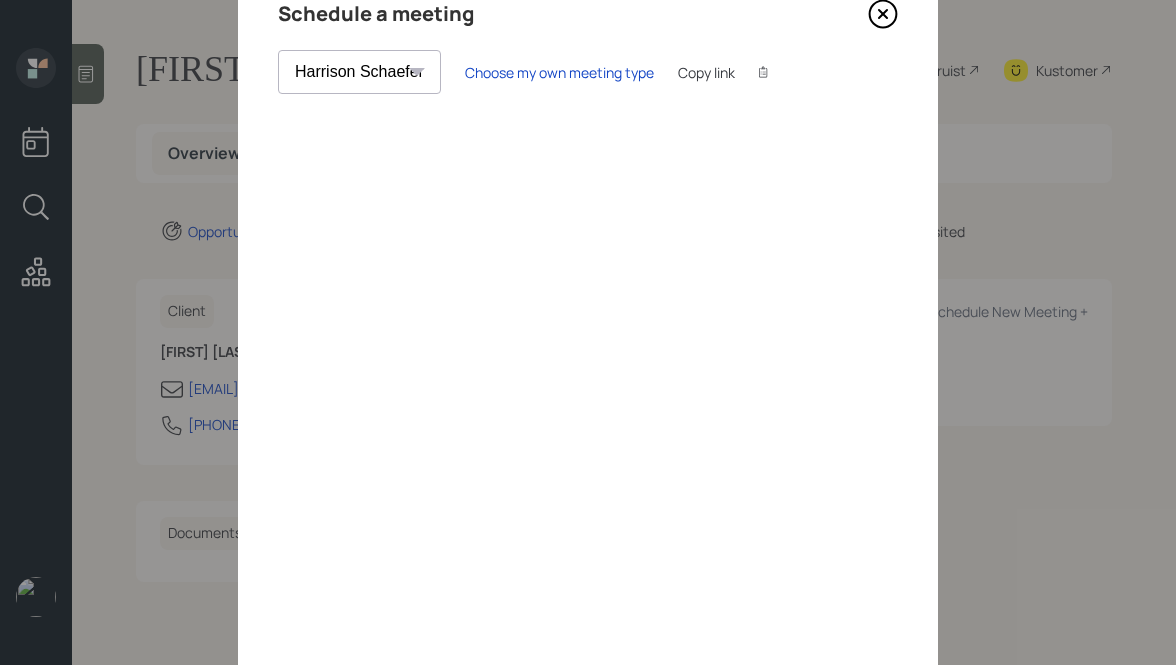 scroll, scrollTop: 98, scrollLeft: 0, axis: vertical 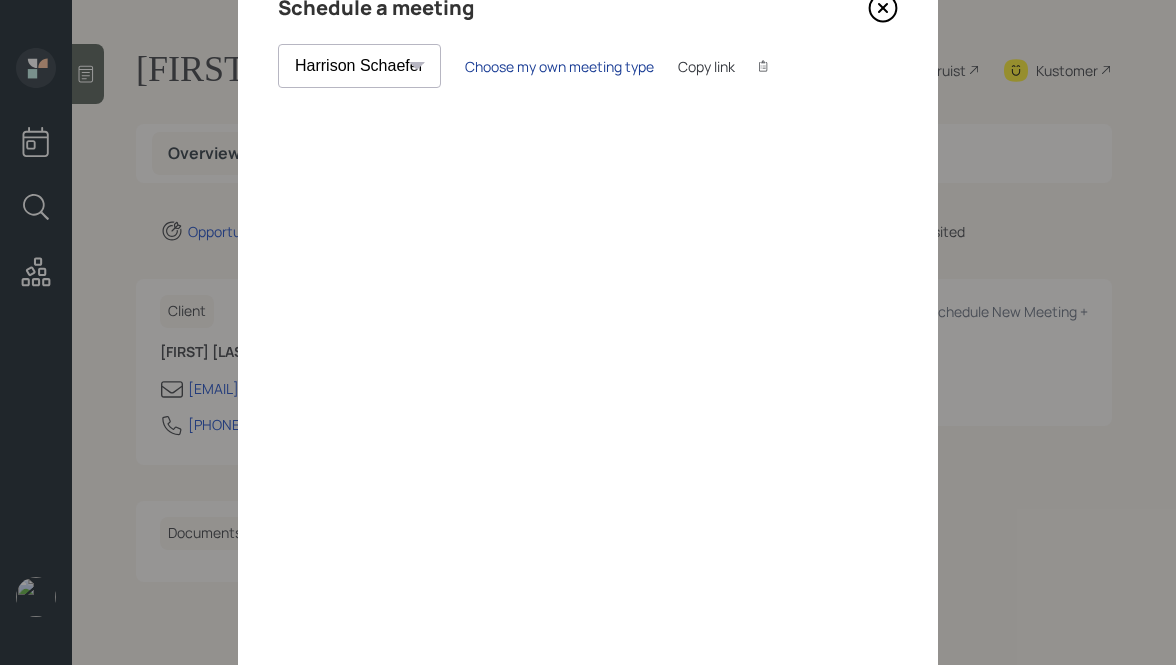 click on "Choose my own meeting type" at bounding box center [559, 66] 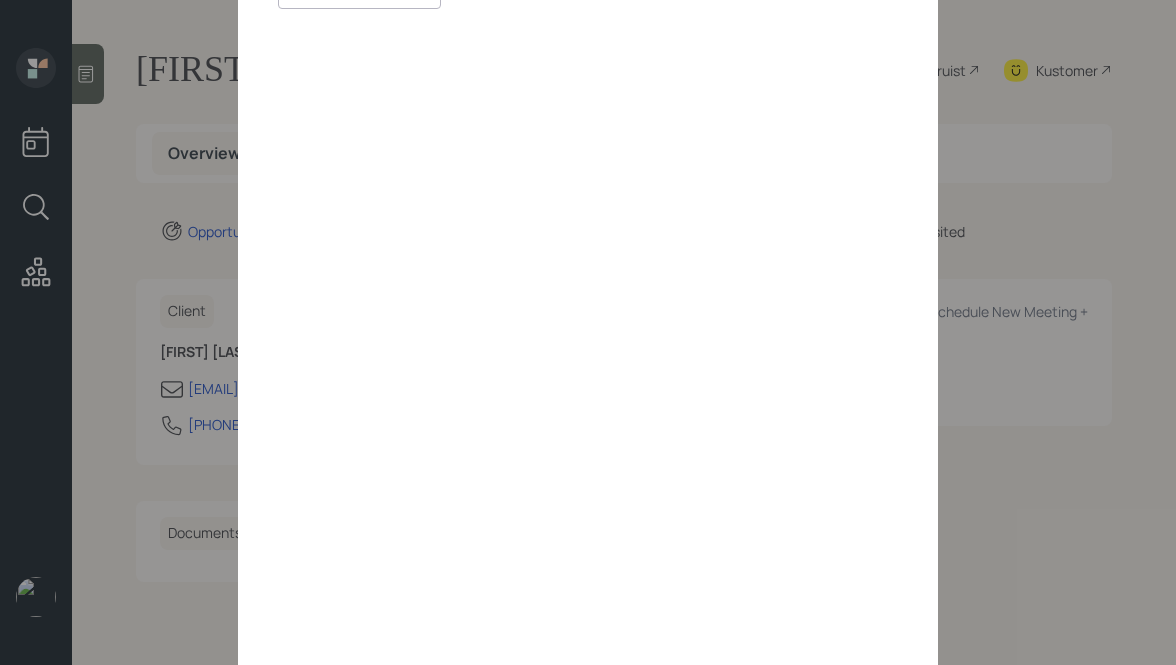 scroll, scrollTop: 0, scrollLeft: 0, axis: both 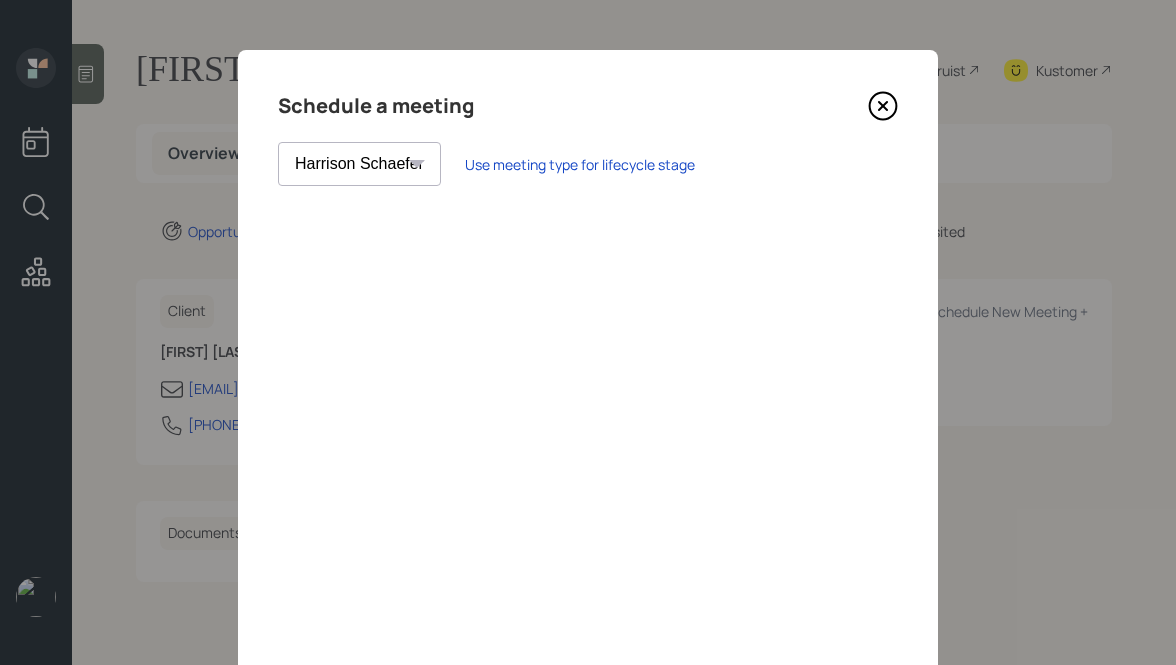 click at bounding box center [883, 106] 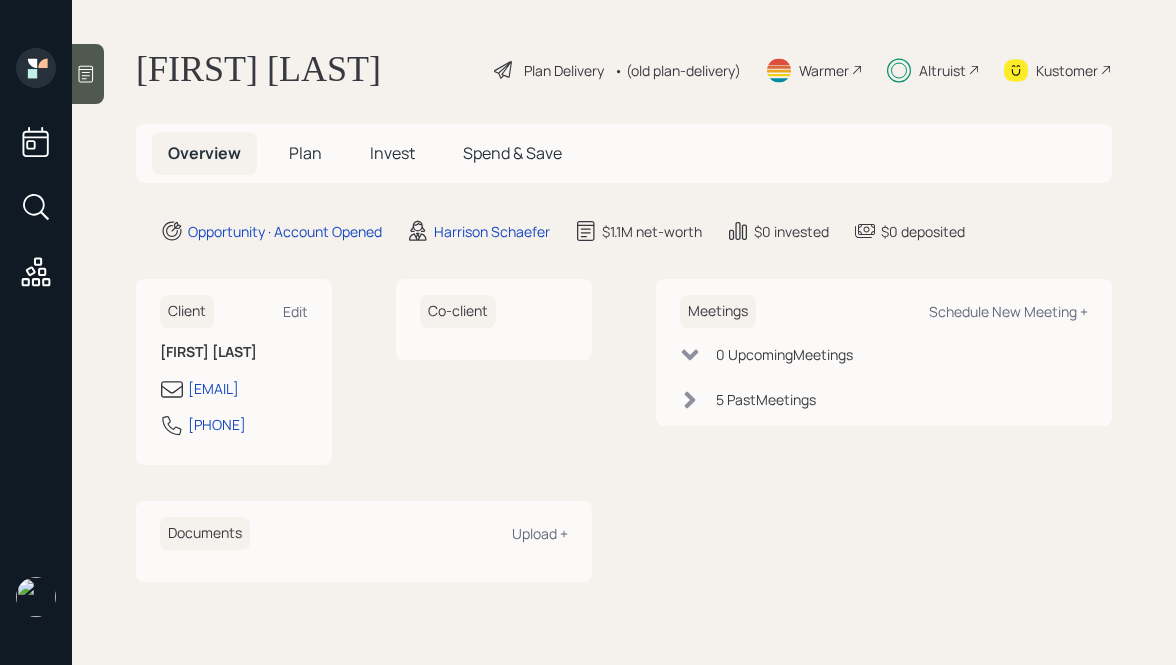 click on "Kustomer" at bounding box center (564, 70) 